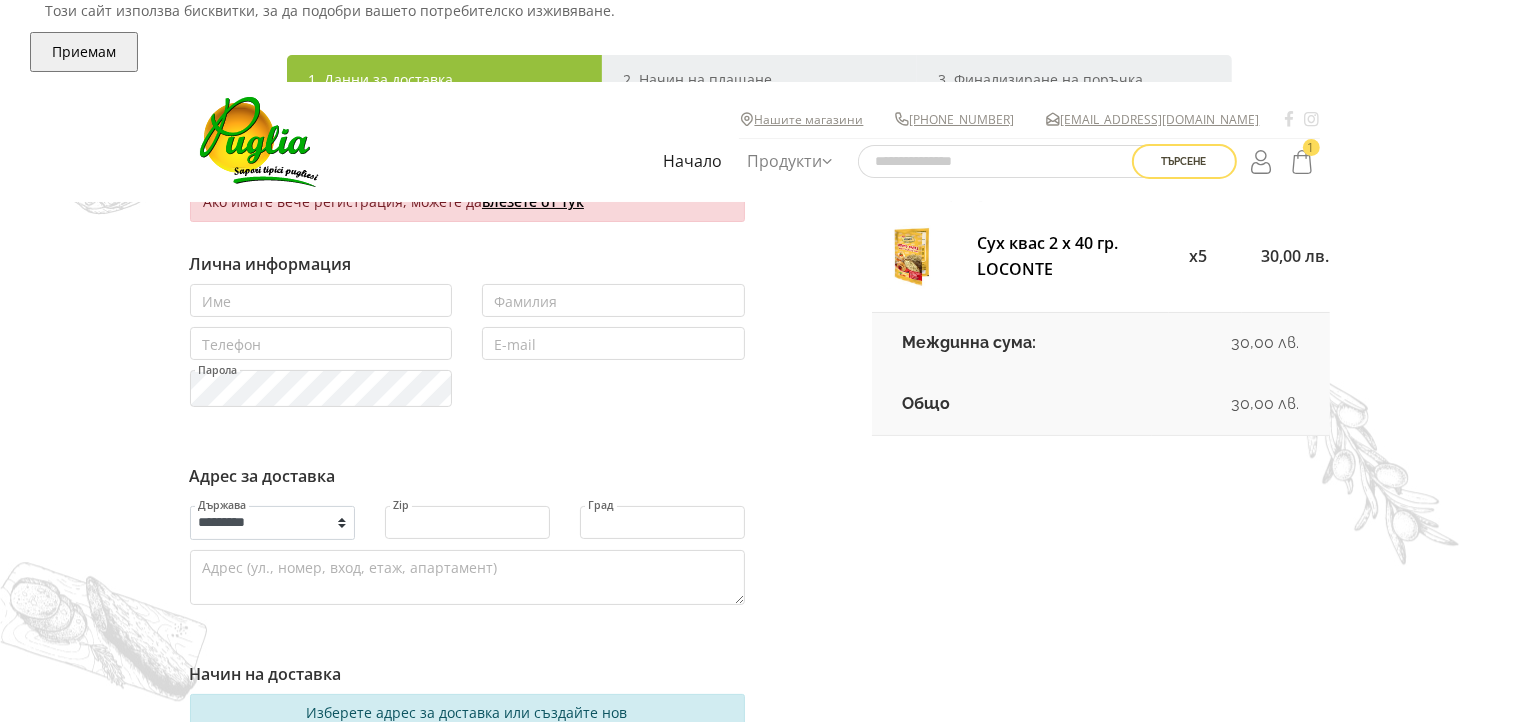 scroll, scrollTop: 0, scrollLeft: 0, axis: both 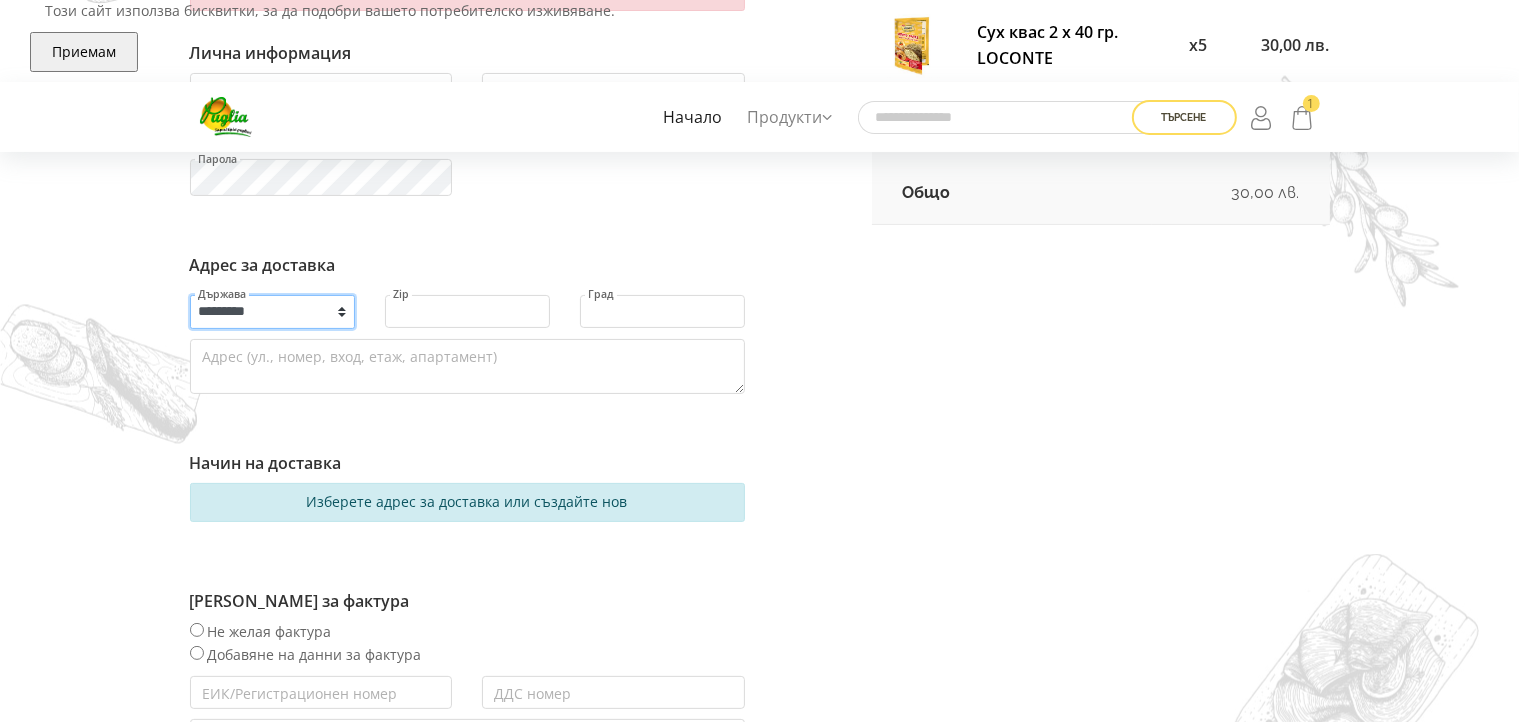 click on "**********" at bounding box center (272, 312) 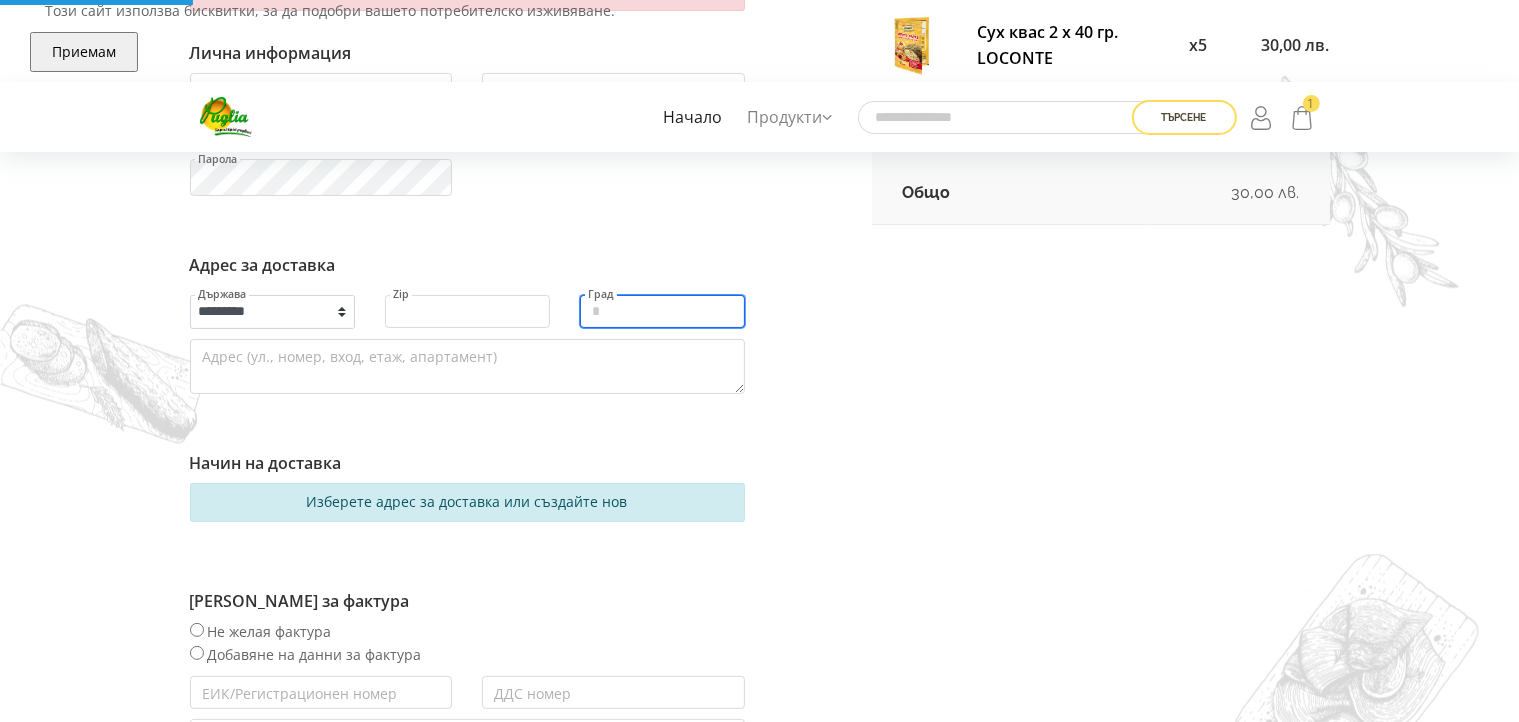 click at bounding box center [662, 311] 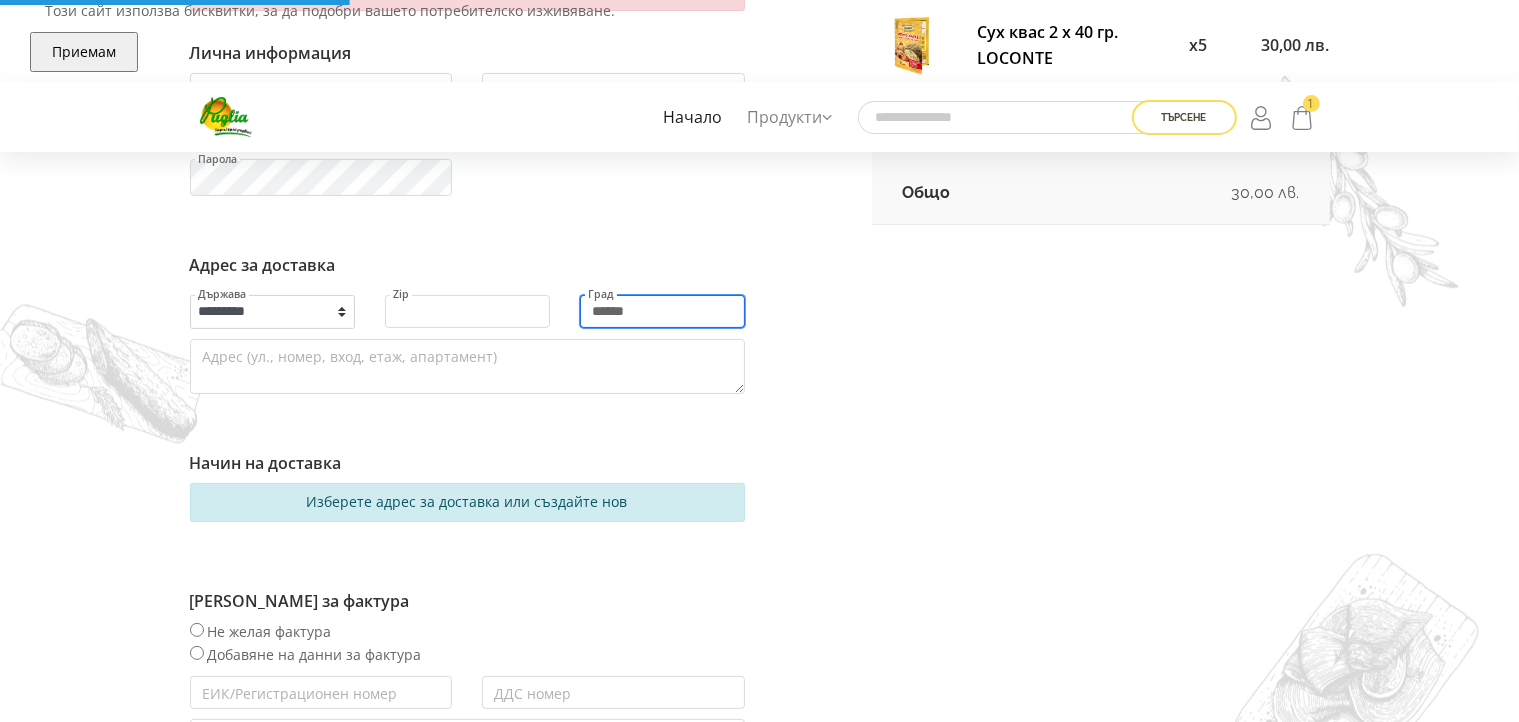 drag, startPoint x: 674, startPoint y: 315, endPoint x: 486, endPoint y: 314, distance: 188.00266 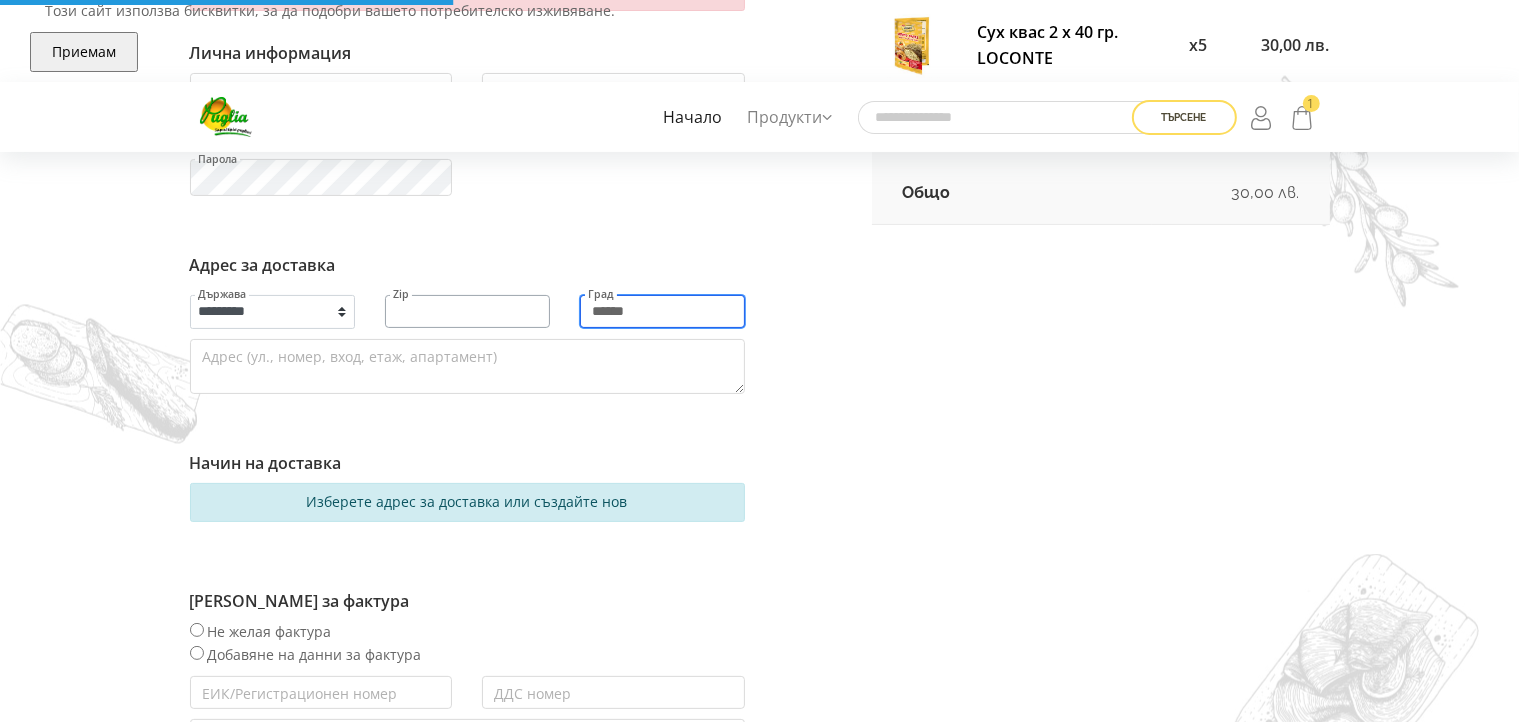 type on "******" 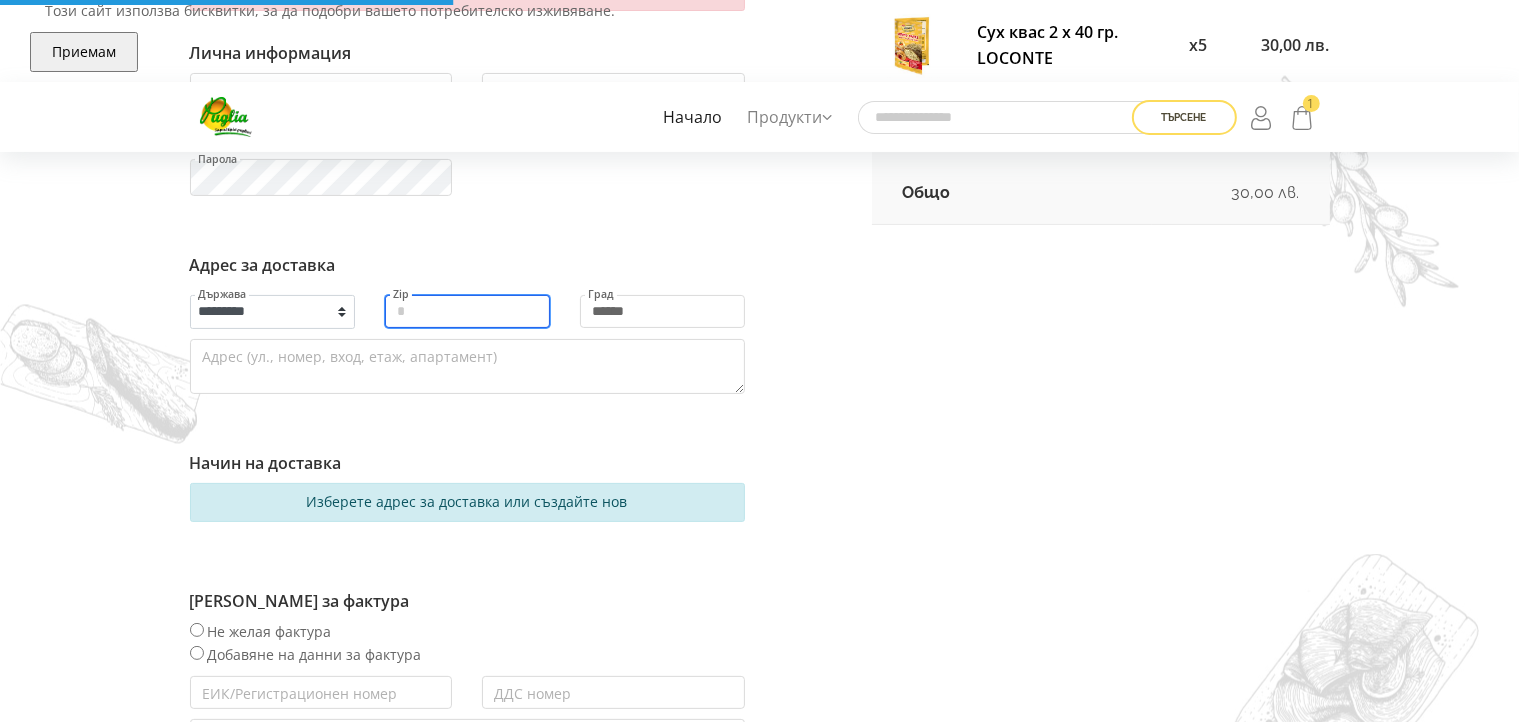 click at bounding box center [467, 311] 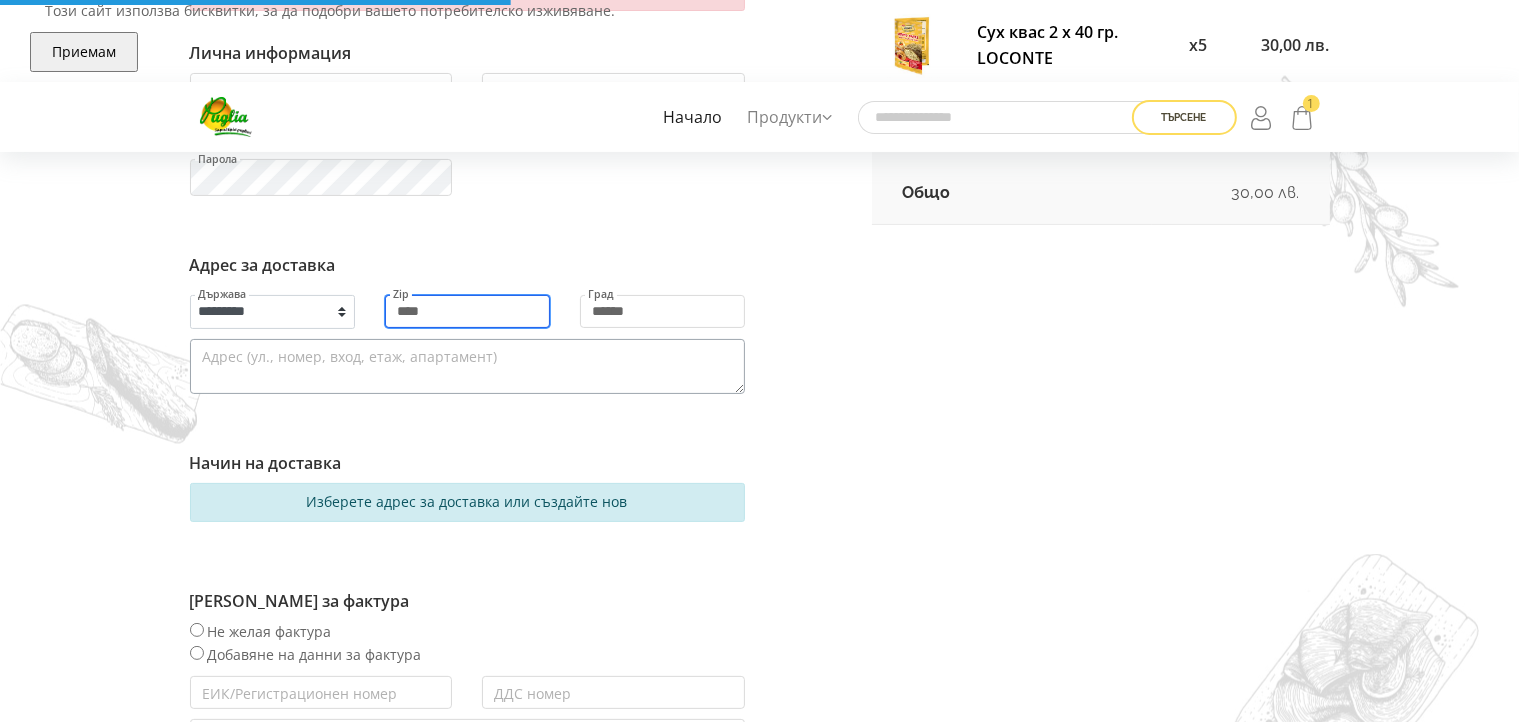 type on "****" 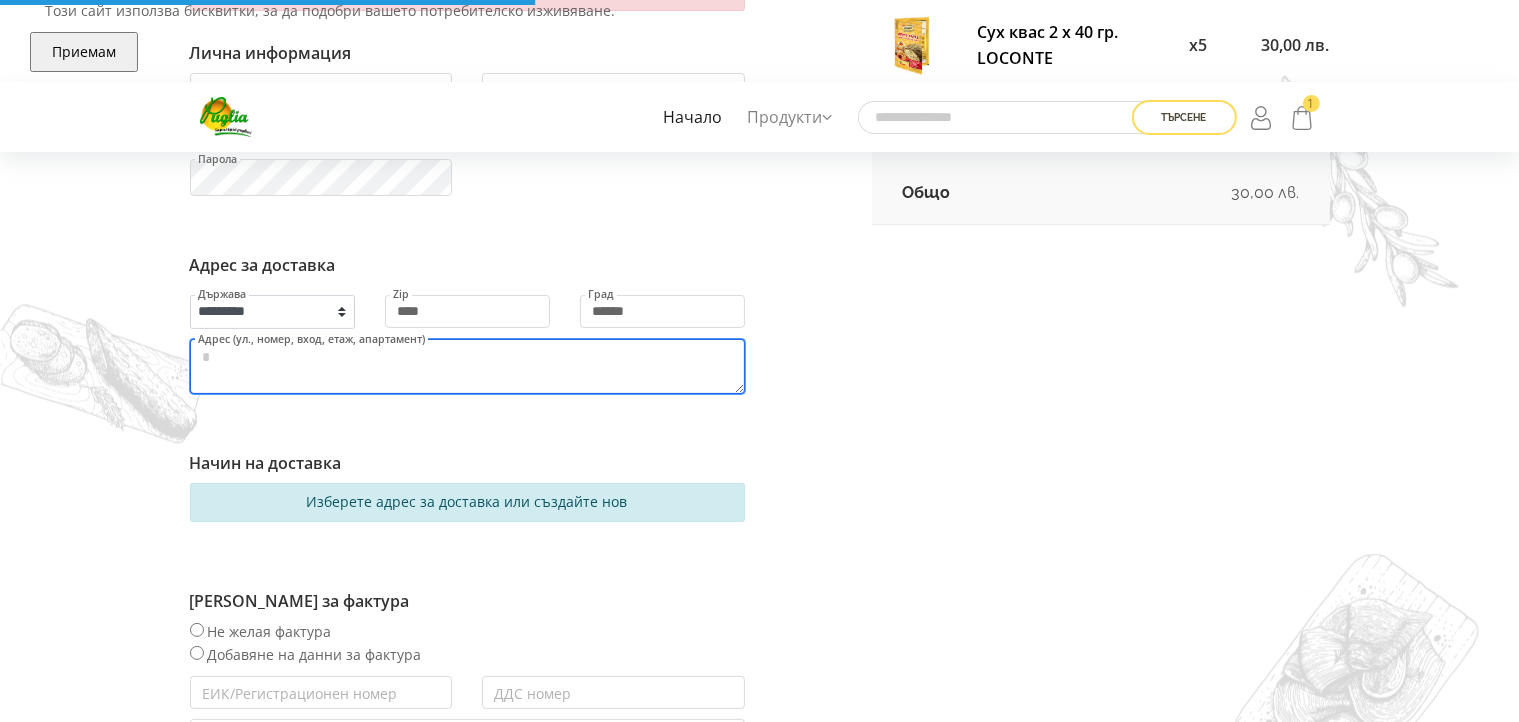 click at bounding box center [467, 366] 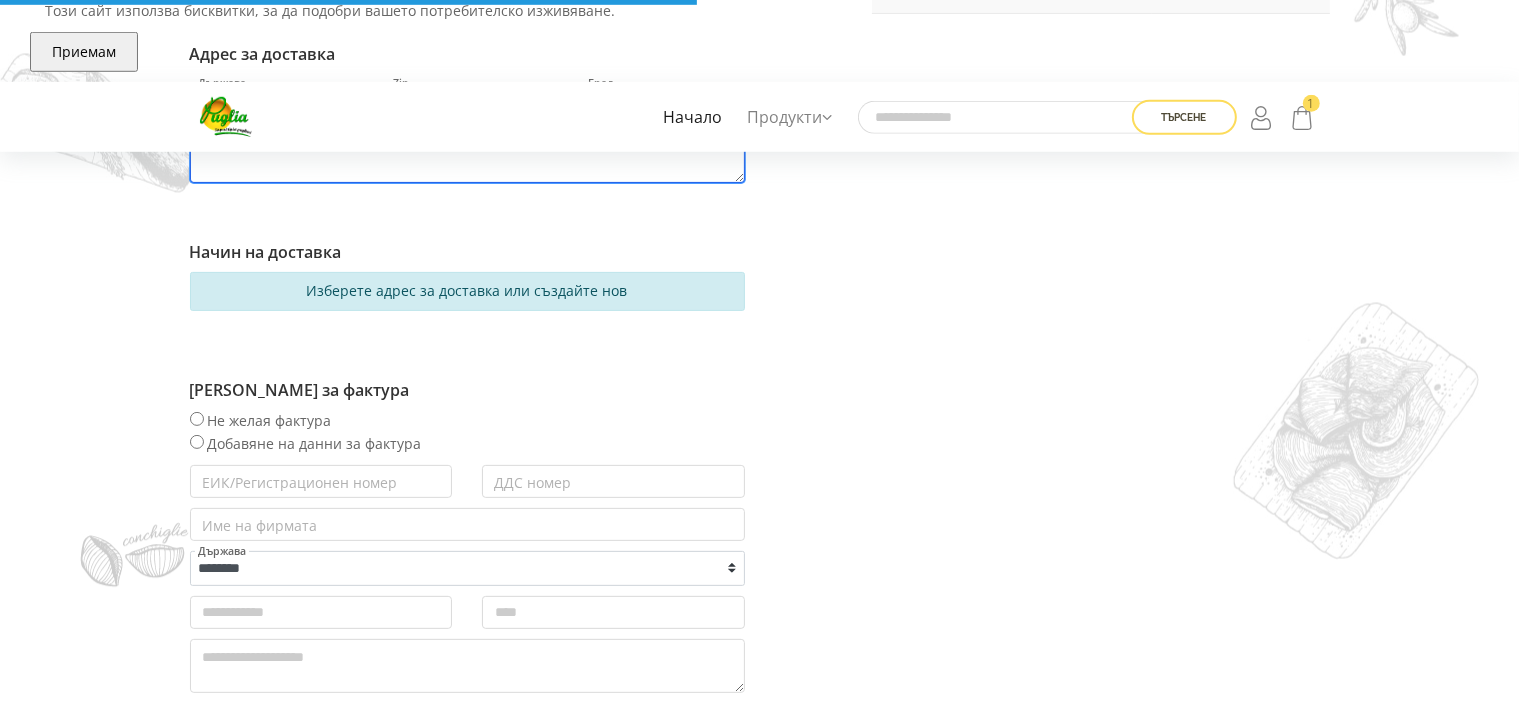 scroll, scrollTop: 528, scrollLeft: 0, axis: vertical 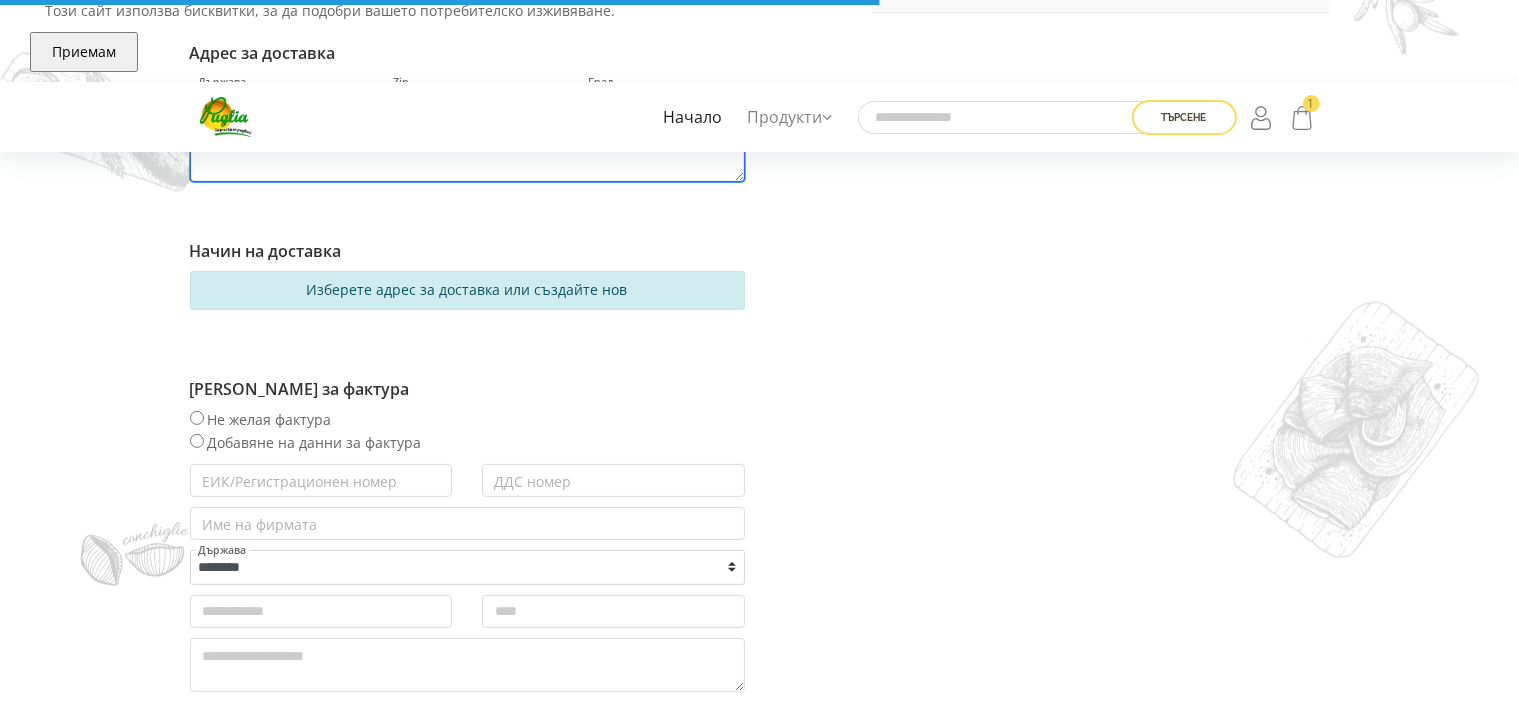 type on "**********" 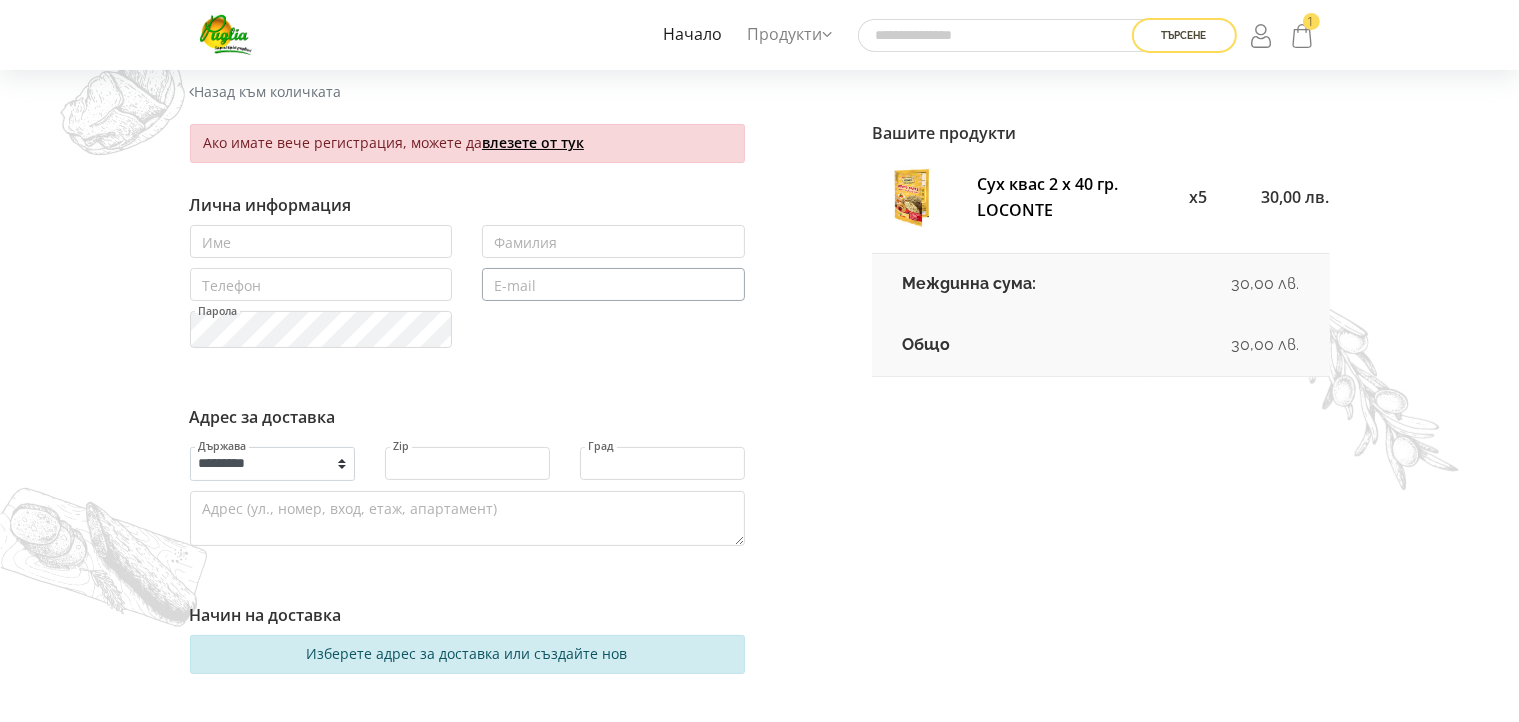 scroll, scrollTop: 211, scrollLeft: 0, axis: vertical 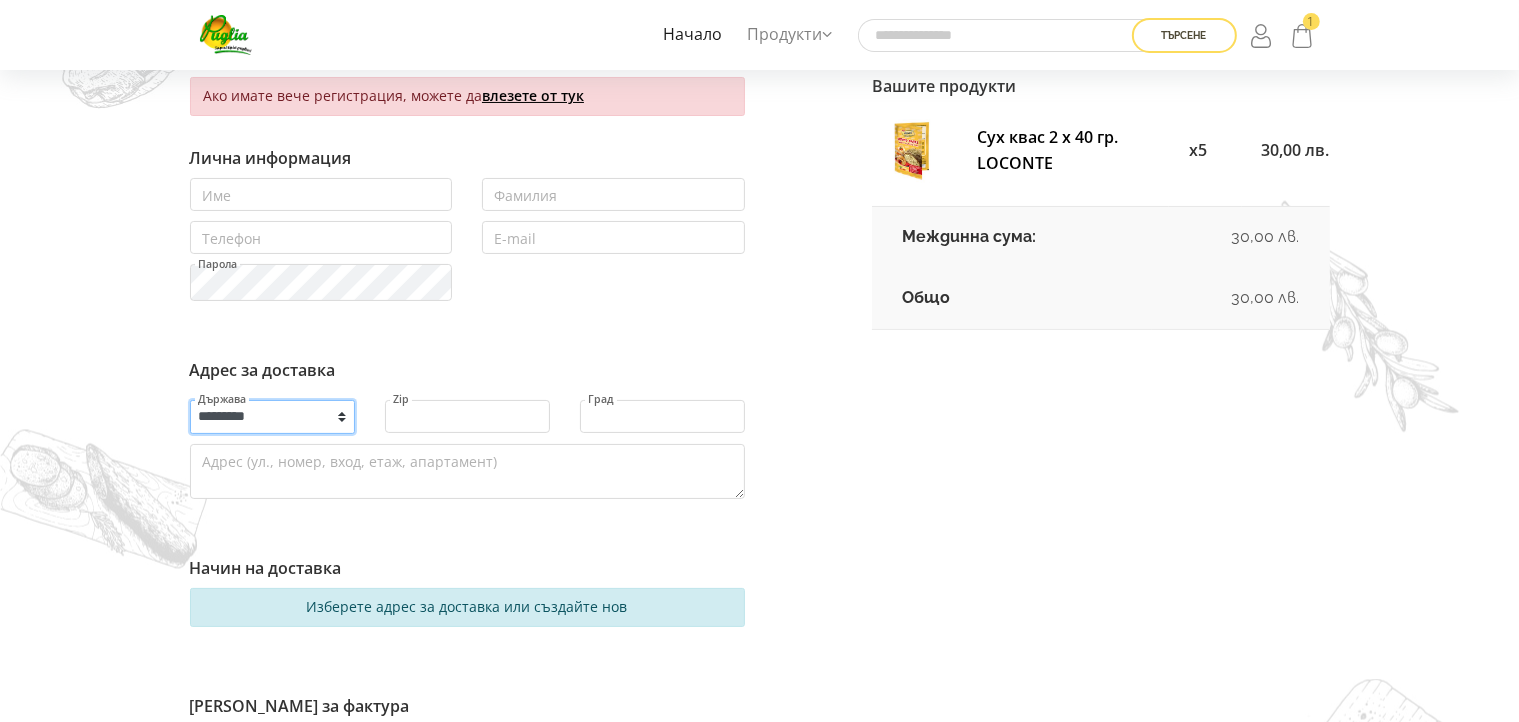 click on "**********" at bounding box center (272, 417) 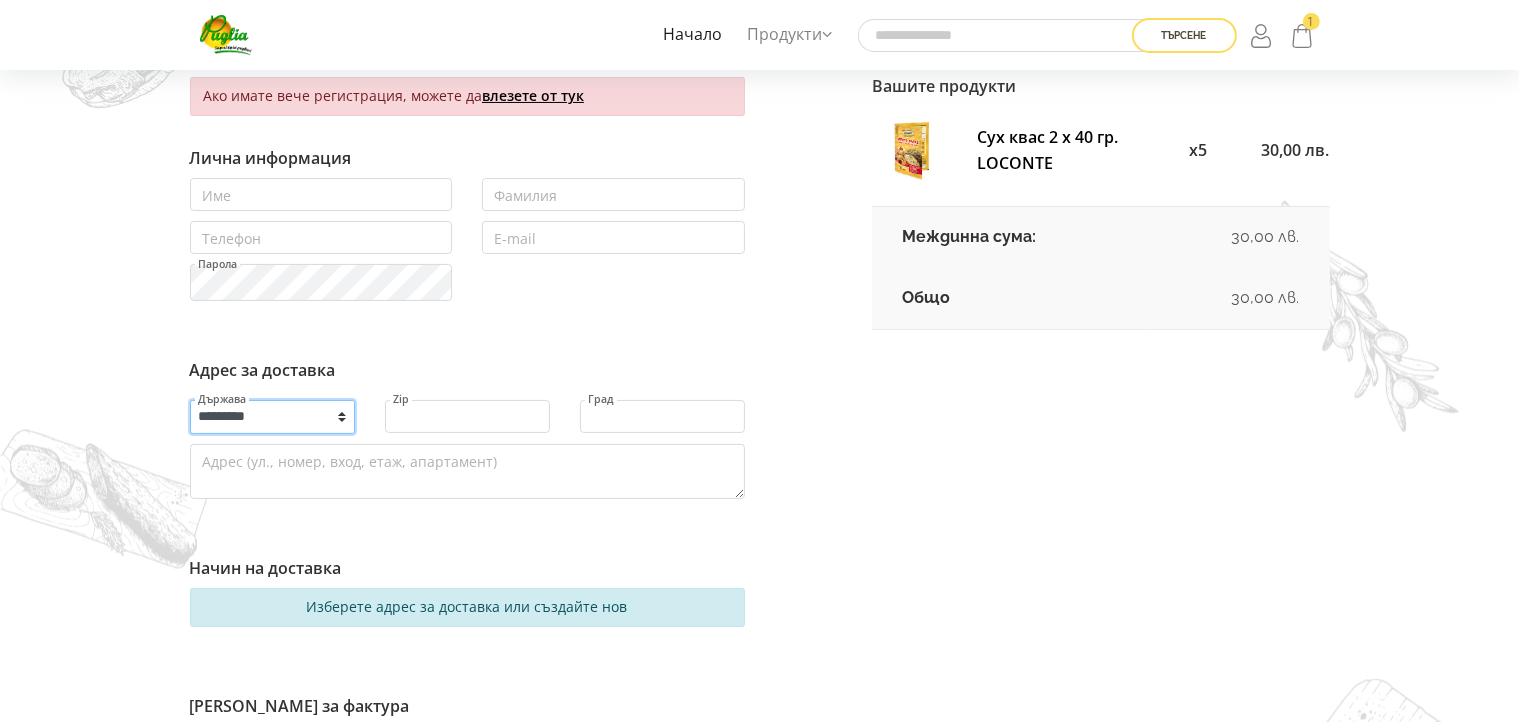 select on "**" 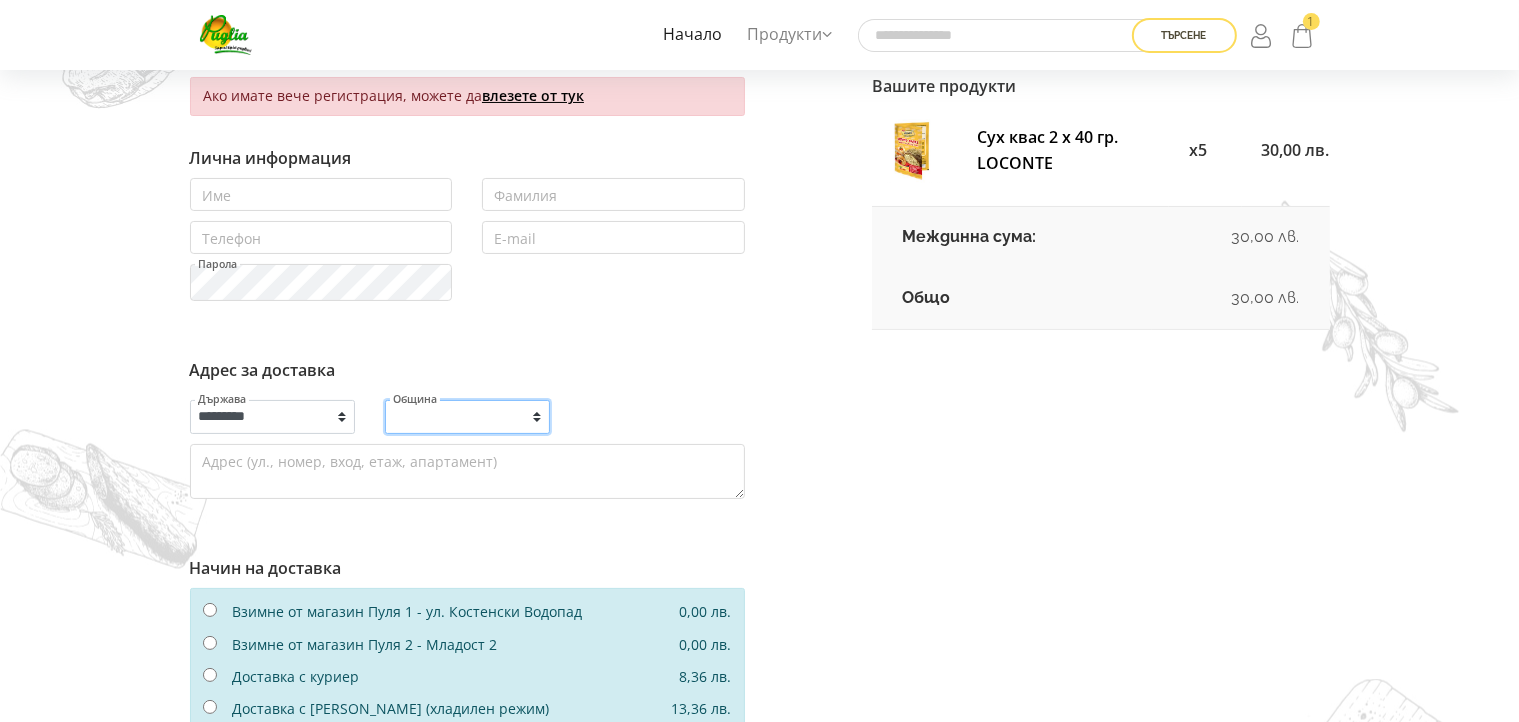 click on "**********" at bounding box center [467, 417] 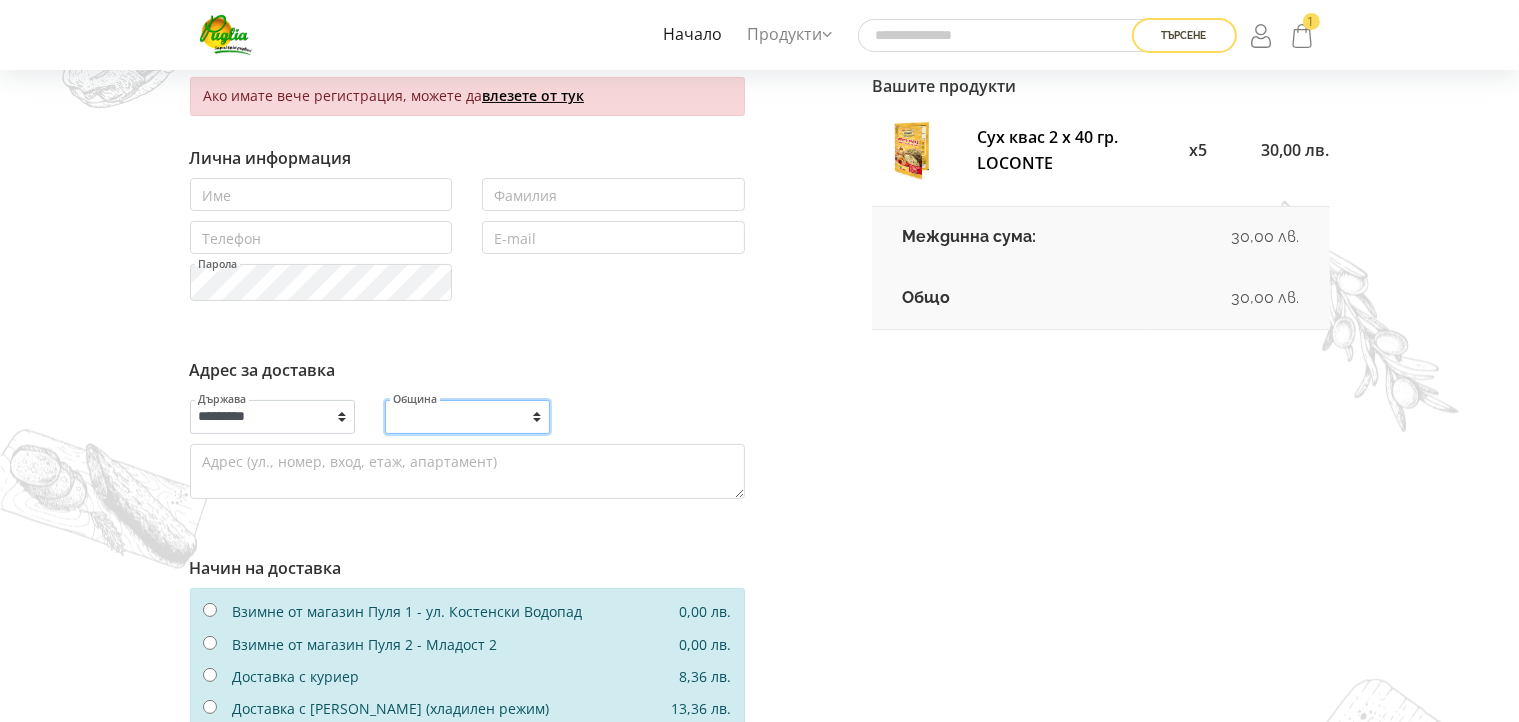 select on "*****" 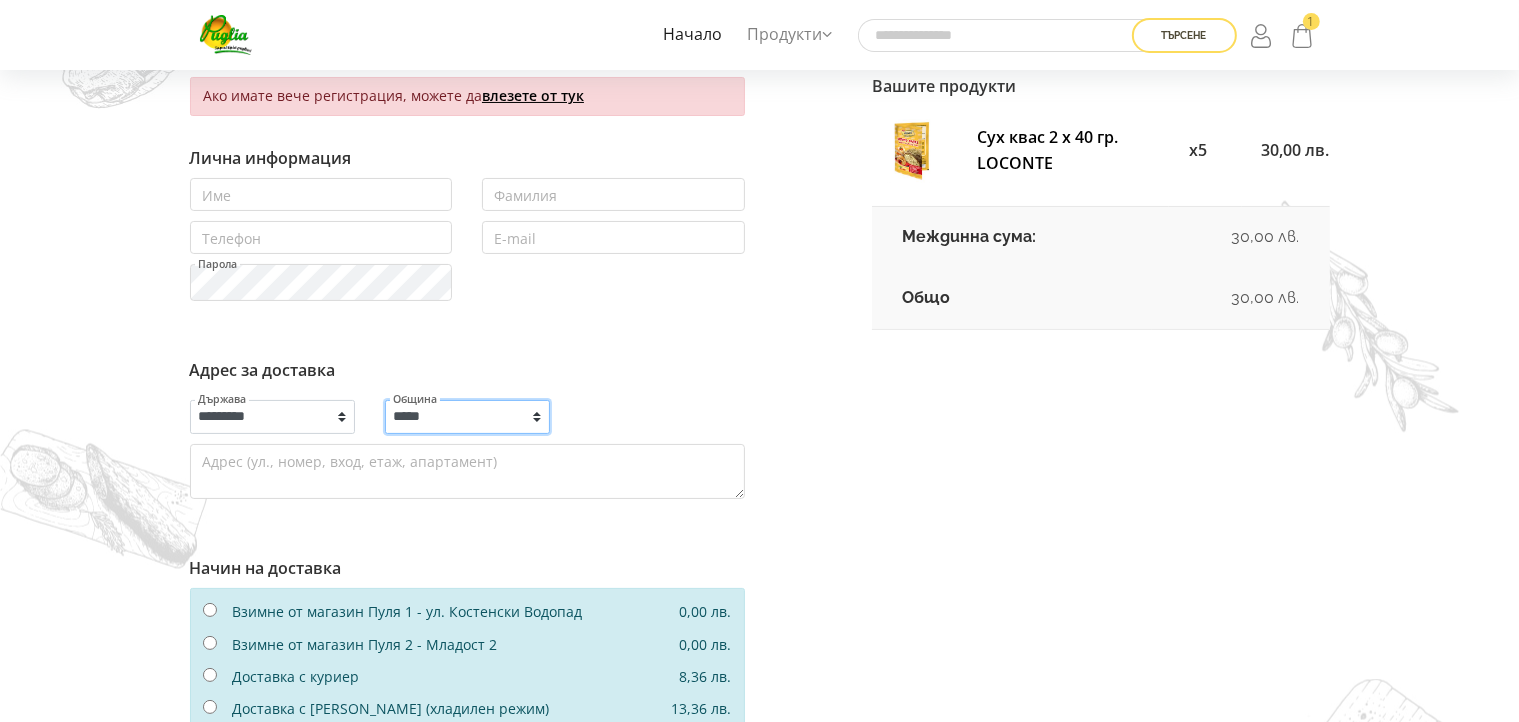 click on "******" at bounding box center (0, 0) 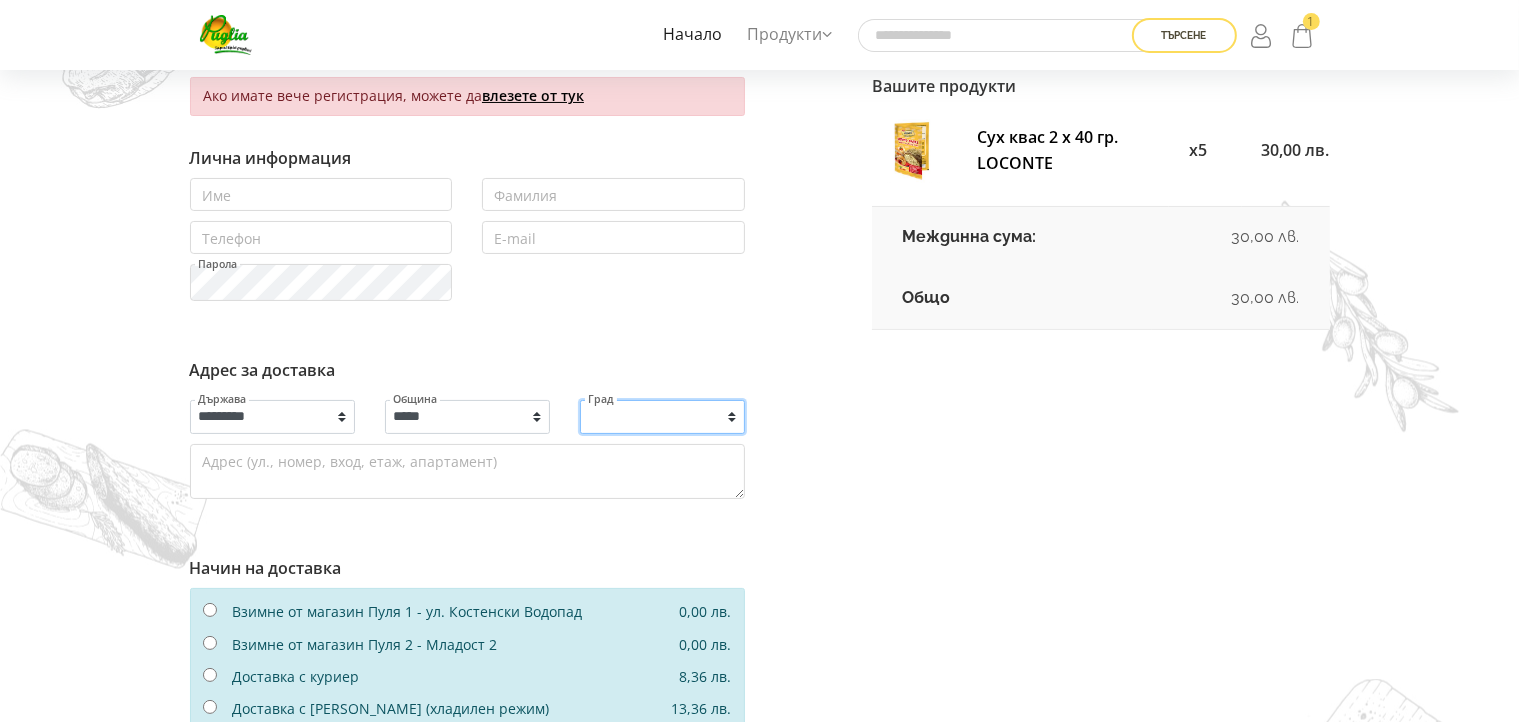click on "**********" at bounding box center [662, 417] 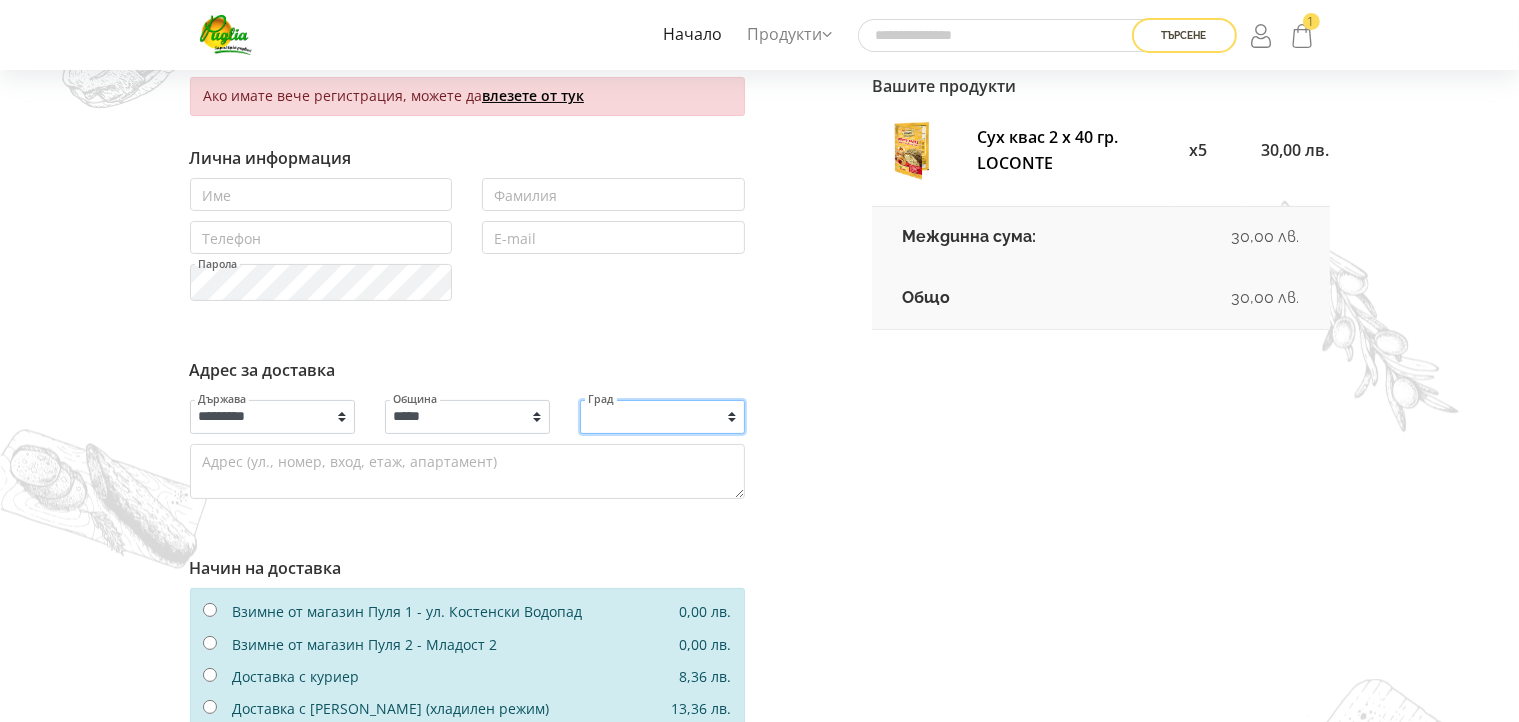 click on "**********" at bounding box center [662, 417] 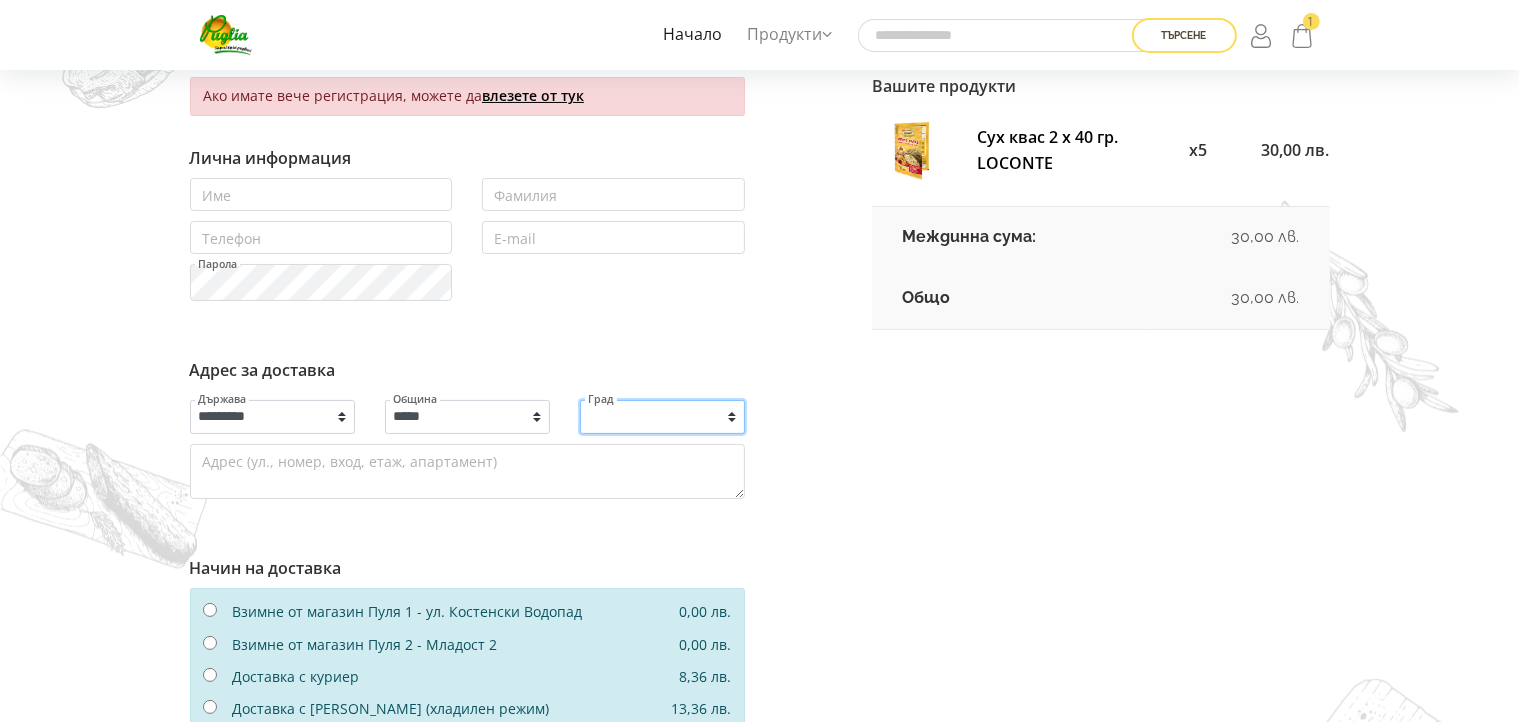 click on "**********" at bounding box center [662, 417] 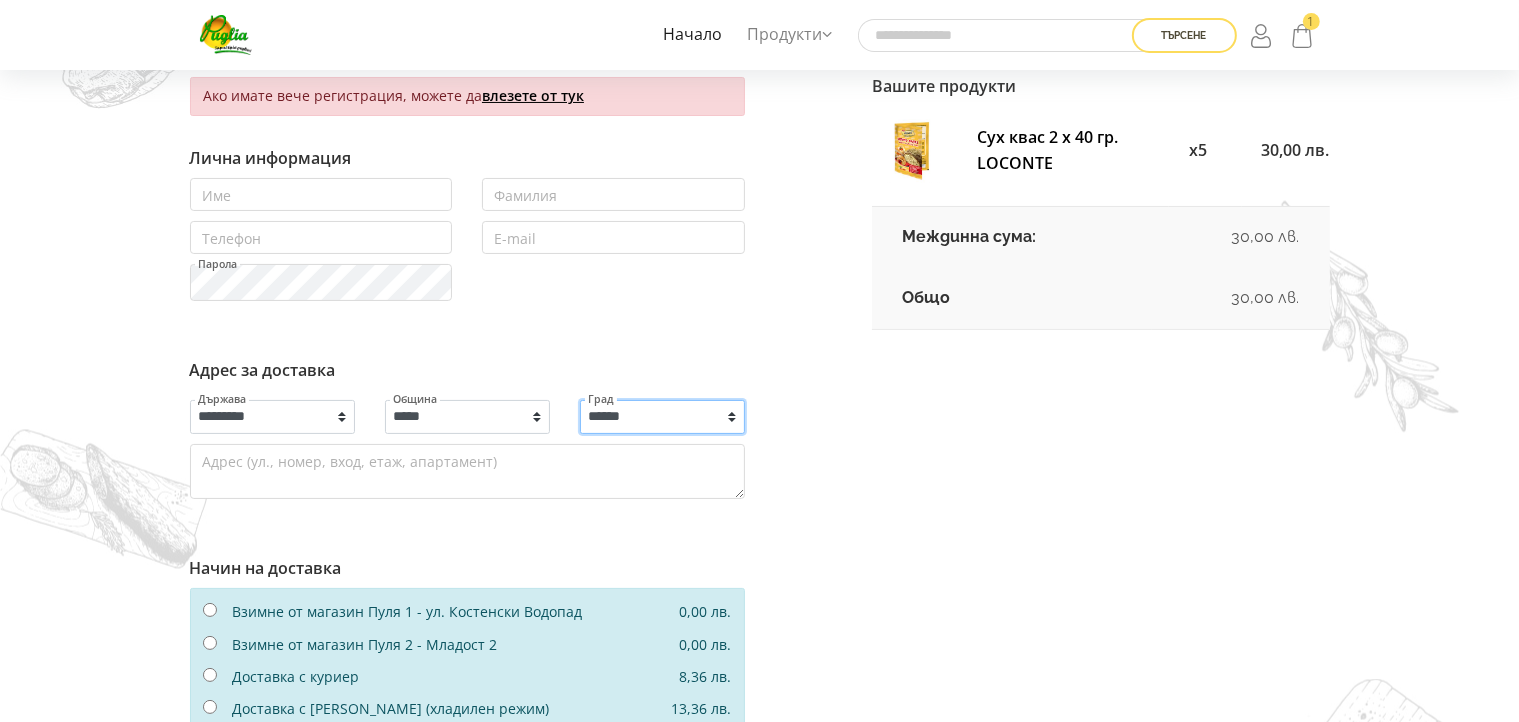 click on "******" at bounding box center [0, 0] 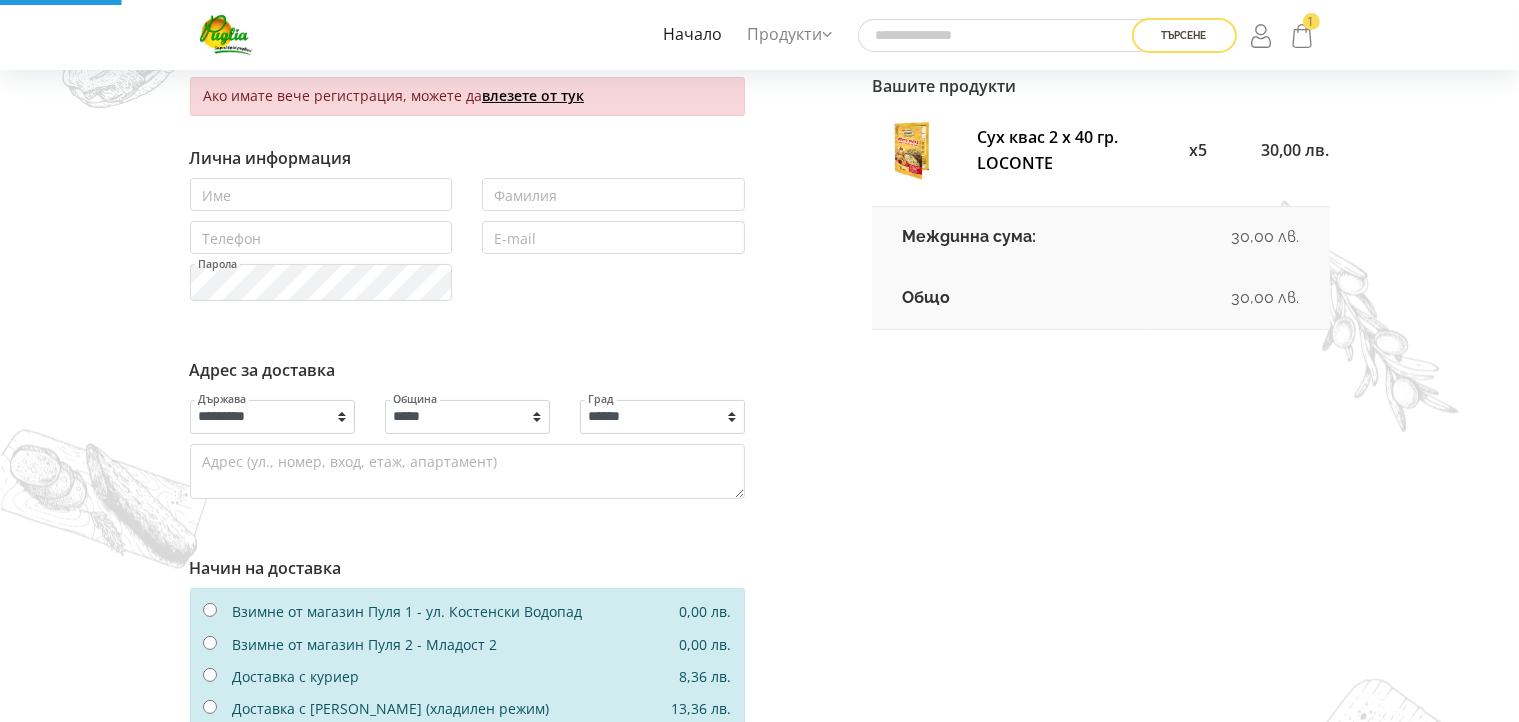 click on "Вашите продукти
Сух квас 2 х 40 гр. LOCONTE
x5
30,00 лв.
Междинна сума:
30,00 лв." at bounding box center (1101, 794) 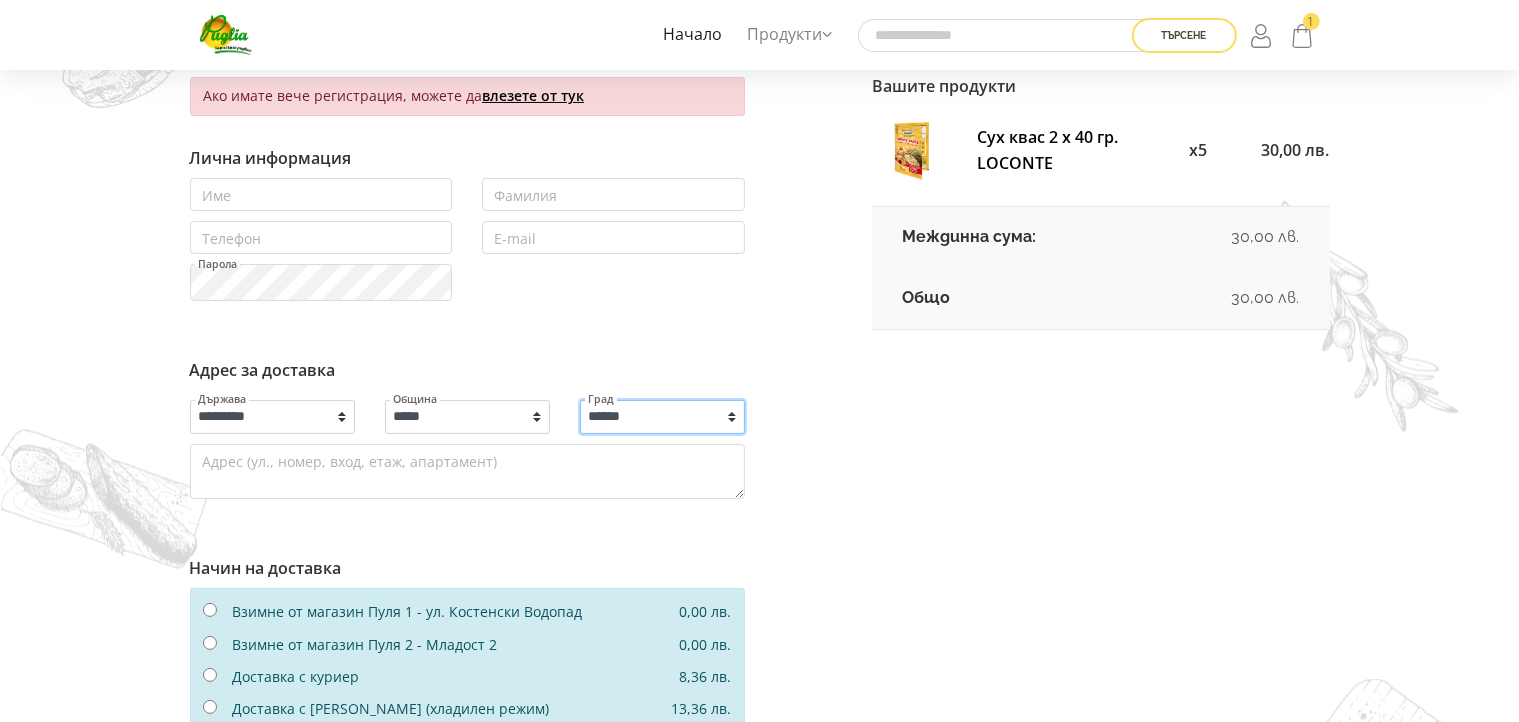 click on "**********" at bounding box center (662, 417) 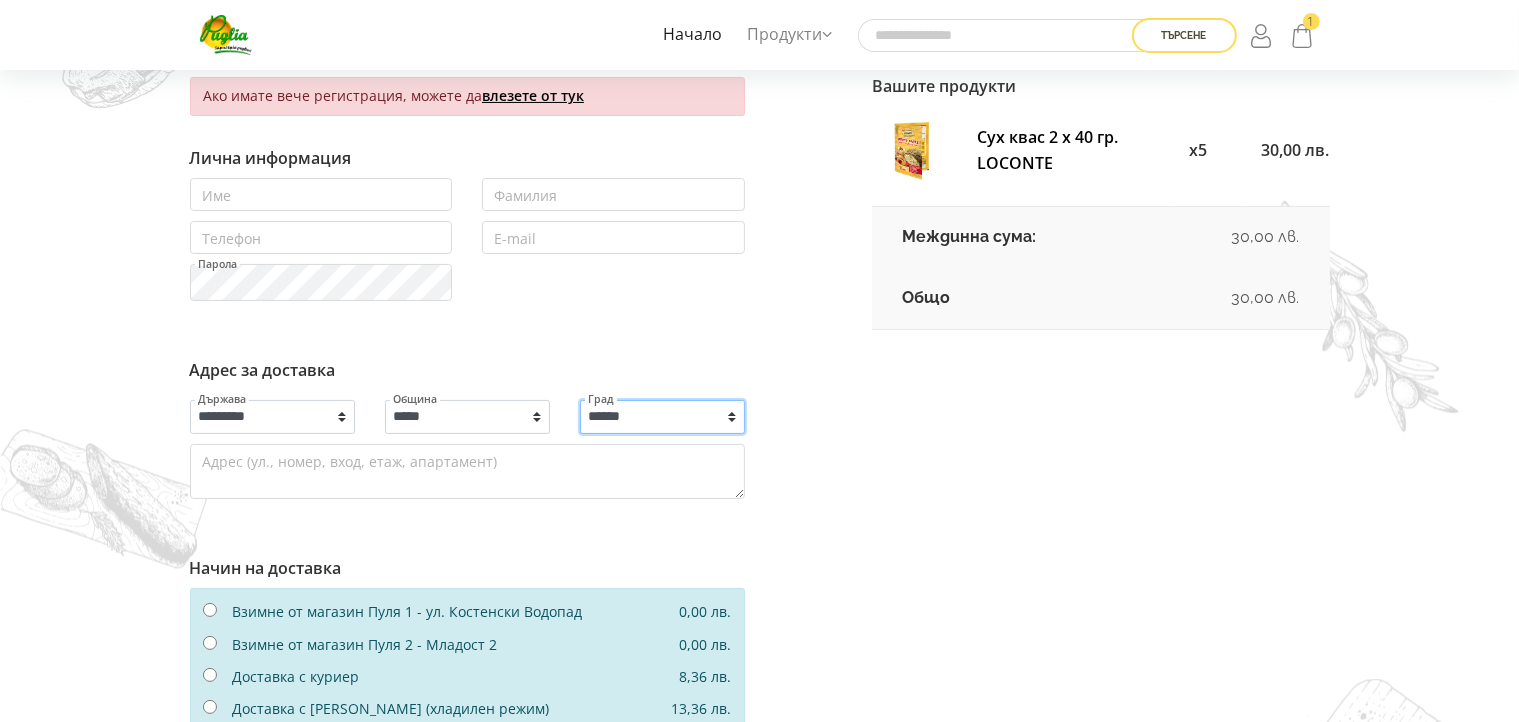 click on "**********" at bounding box center (662, 417) 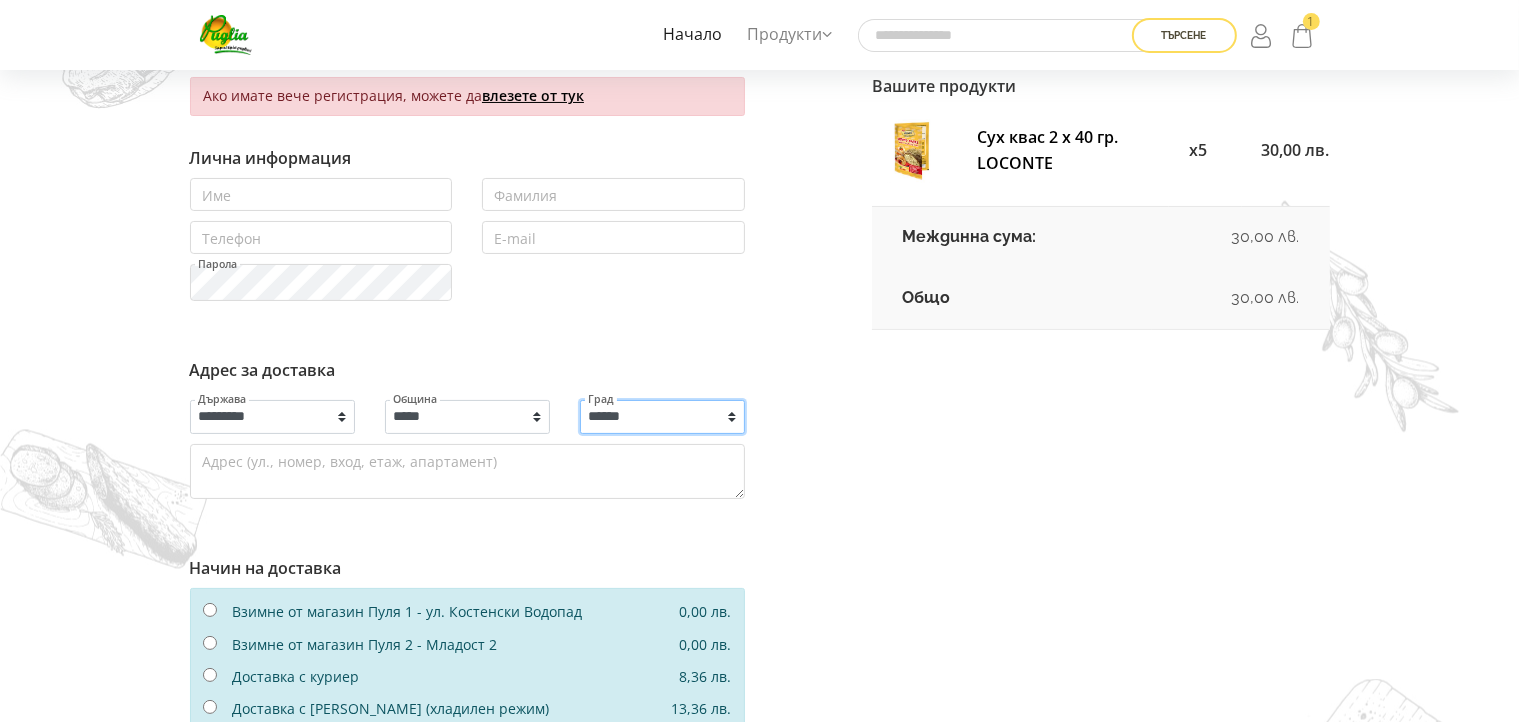 select on "**********" 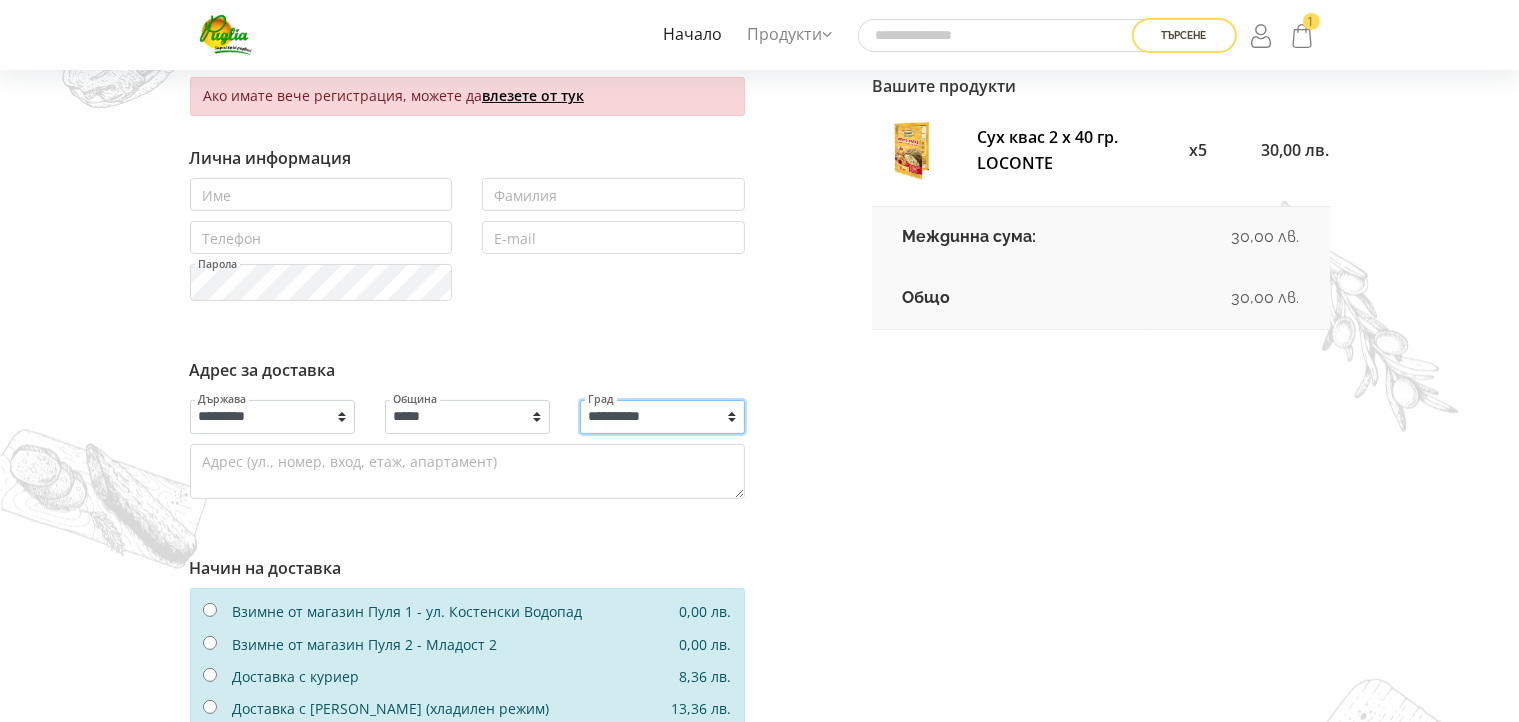 click on "**********" at bounding box center [0, 0] 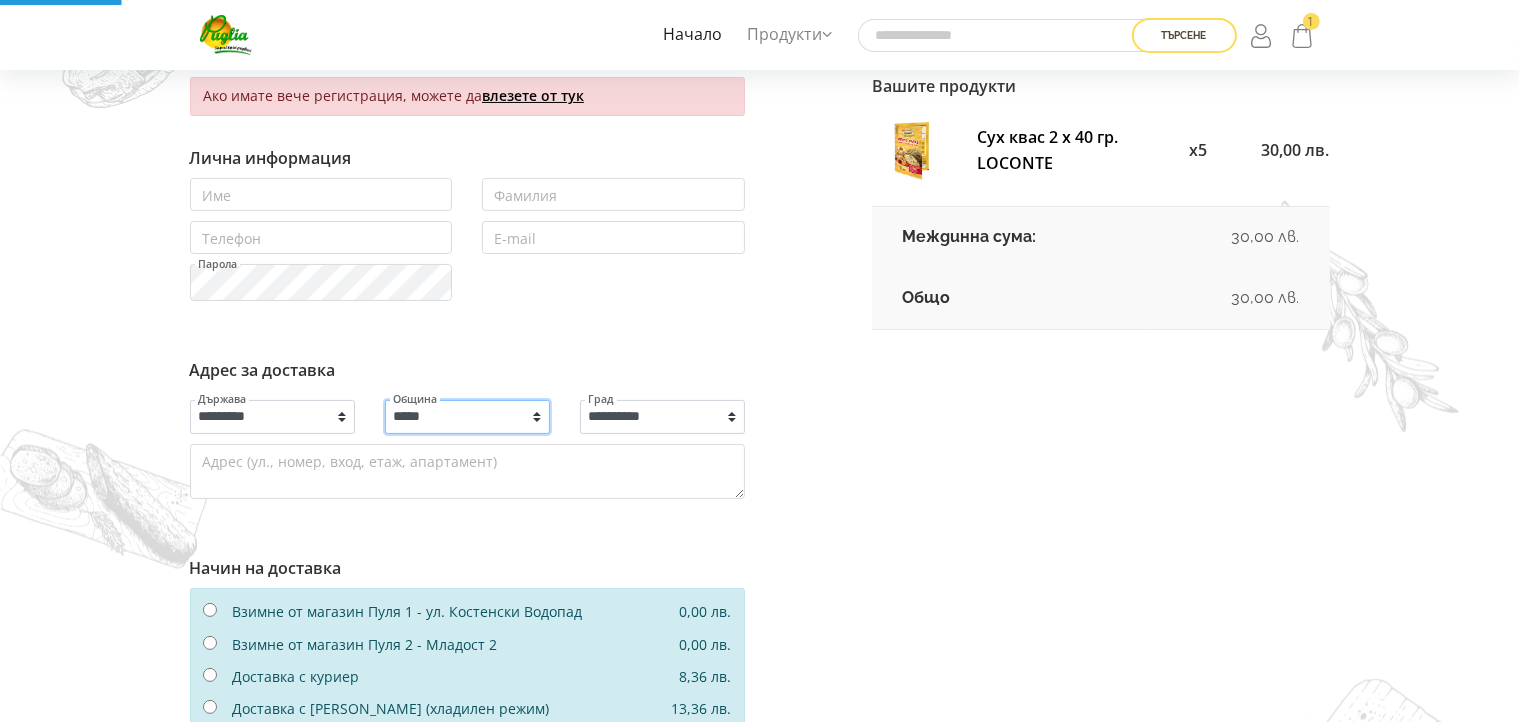 click on "**********" at bounding box center [467, 417] 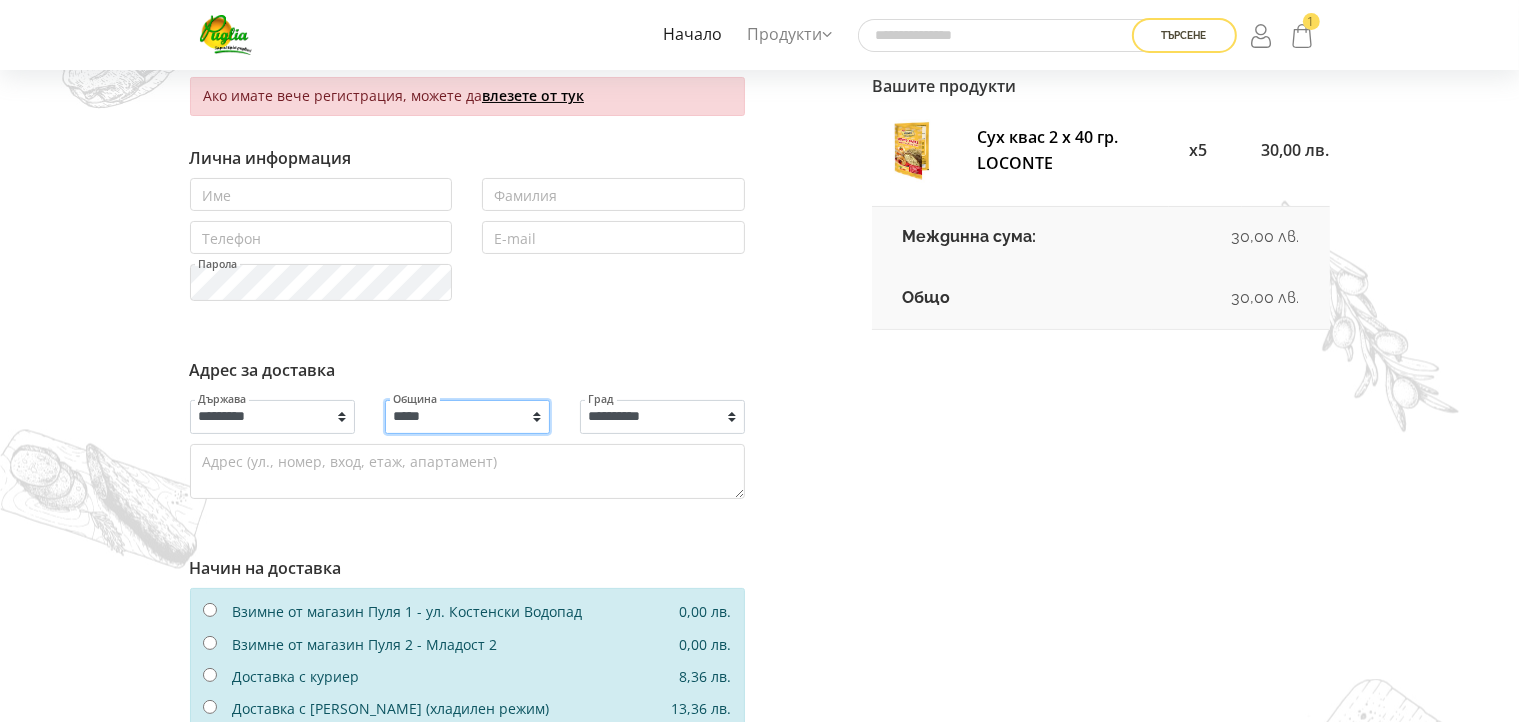 select on "*****" 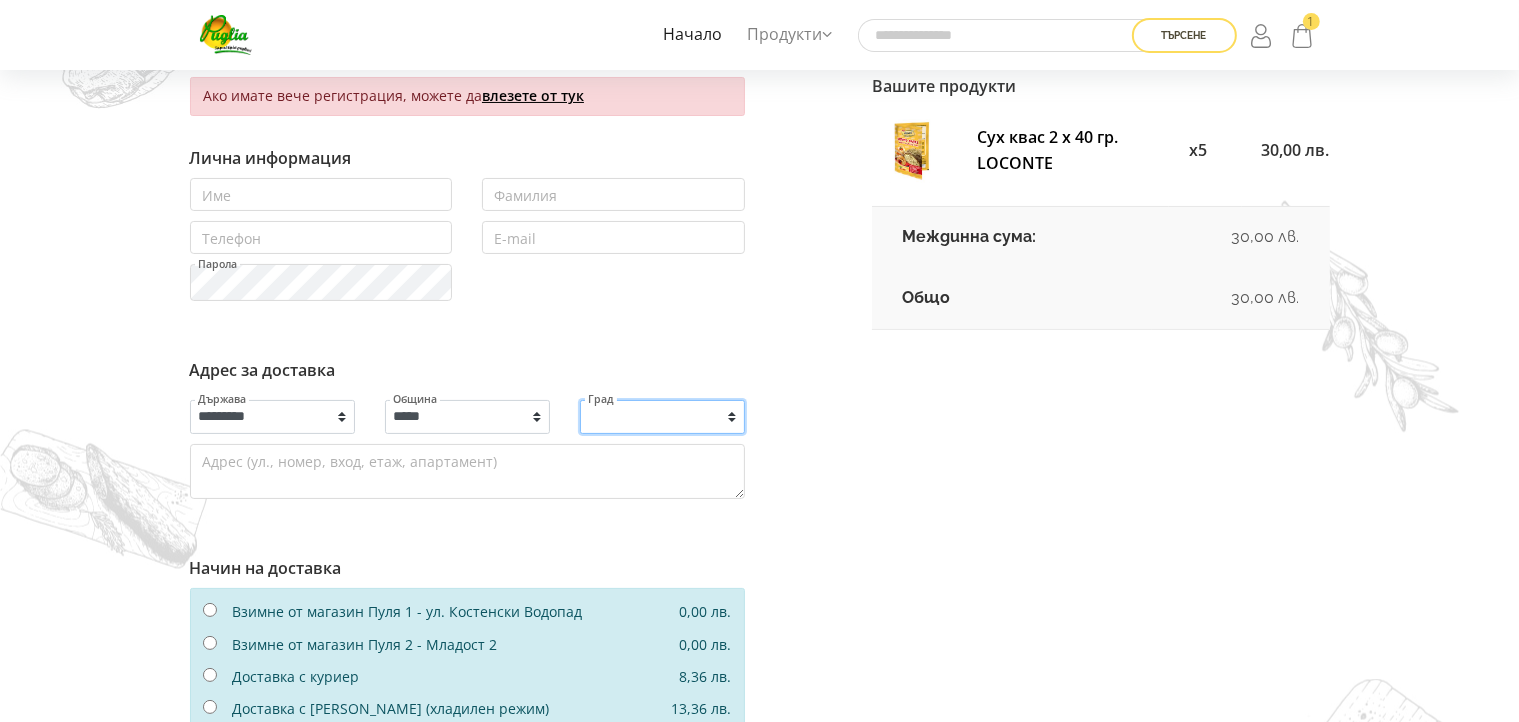 click on "*******
*********
*******
******
*********
*****
******
*********
********
******" at bounding box center (662, 417) 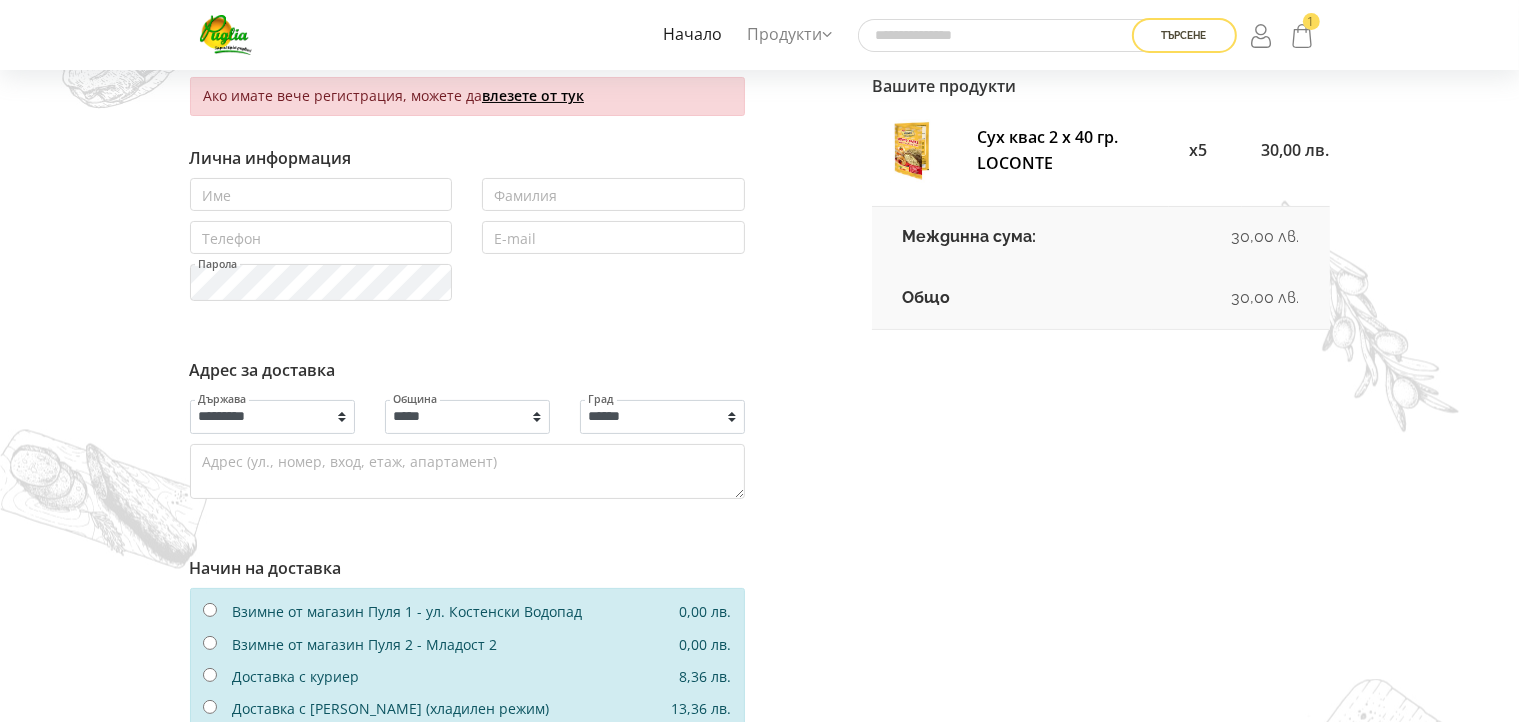 click on "Адрес (ул., номер, вход, етаж, апартамент)" at bounding box center [349, 462] 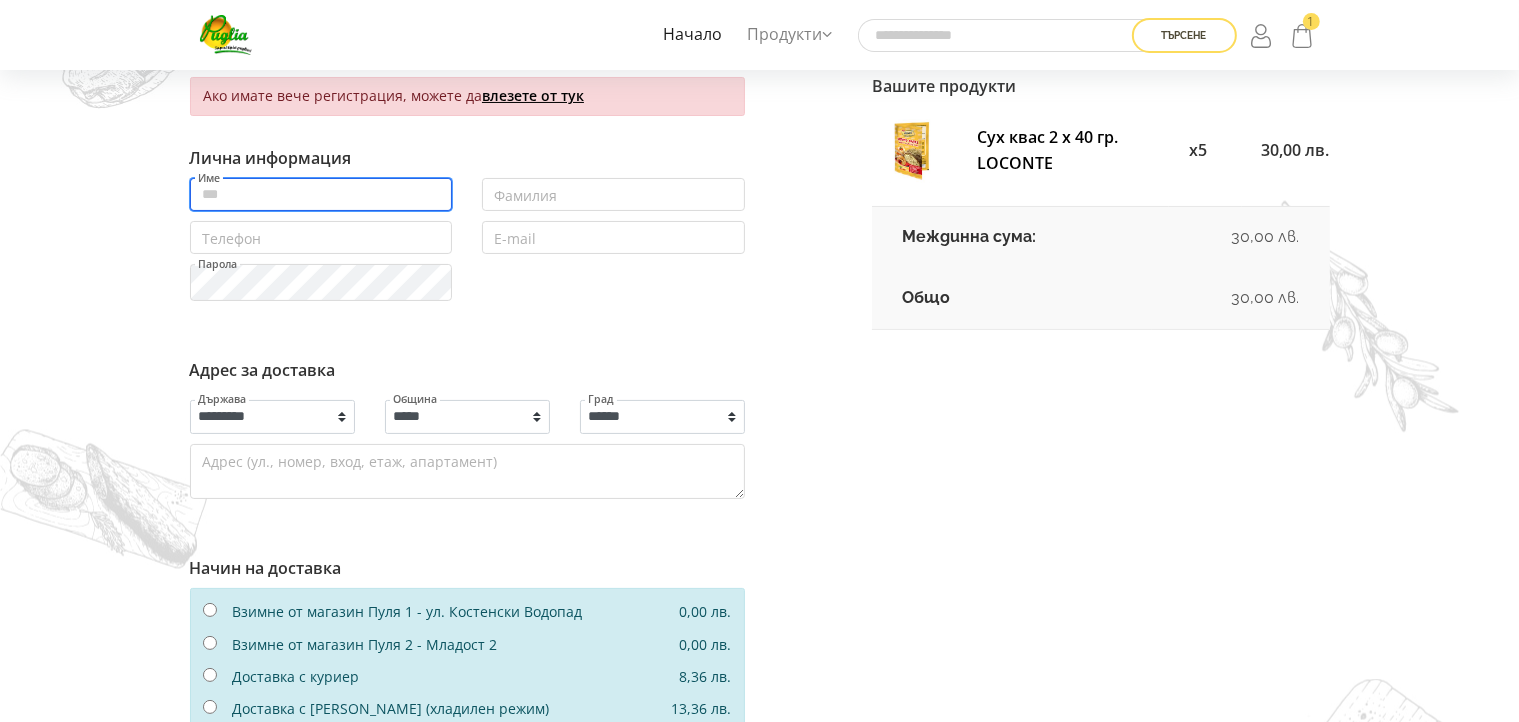 click on "Име" at bounding box center [321, 194] 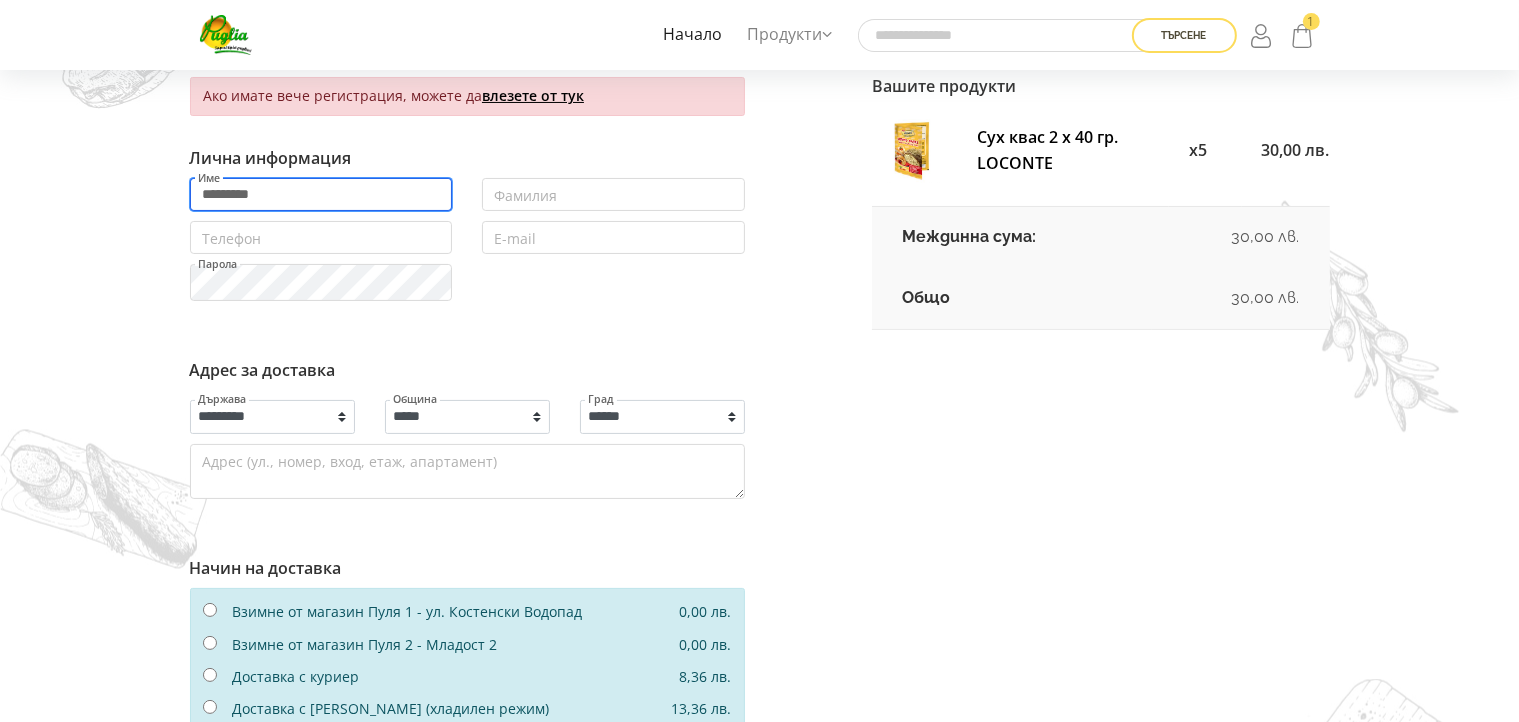 type on "*********" 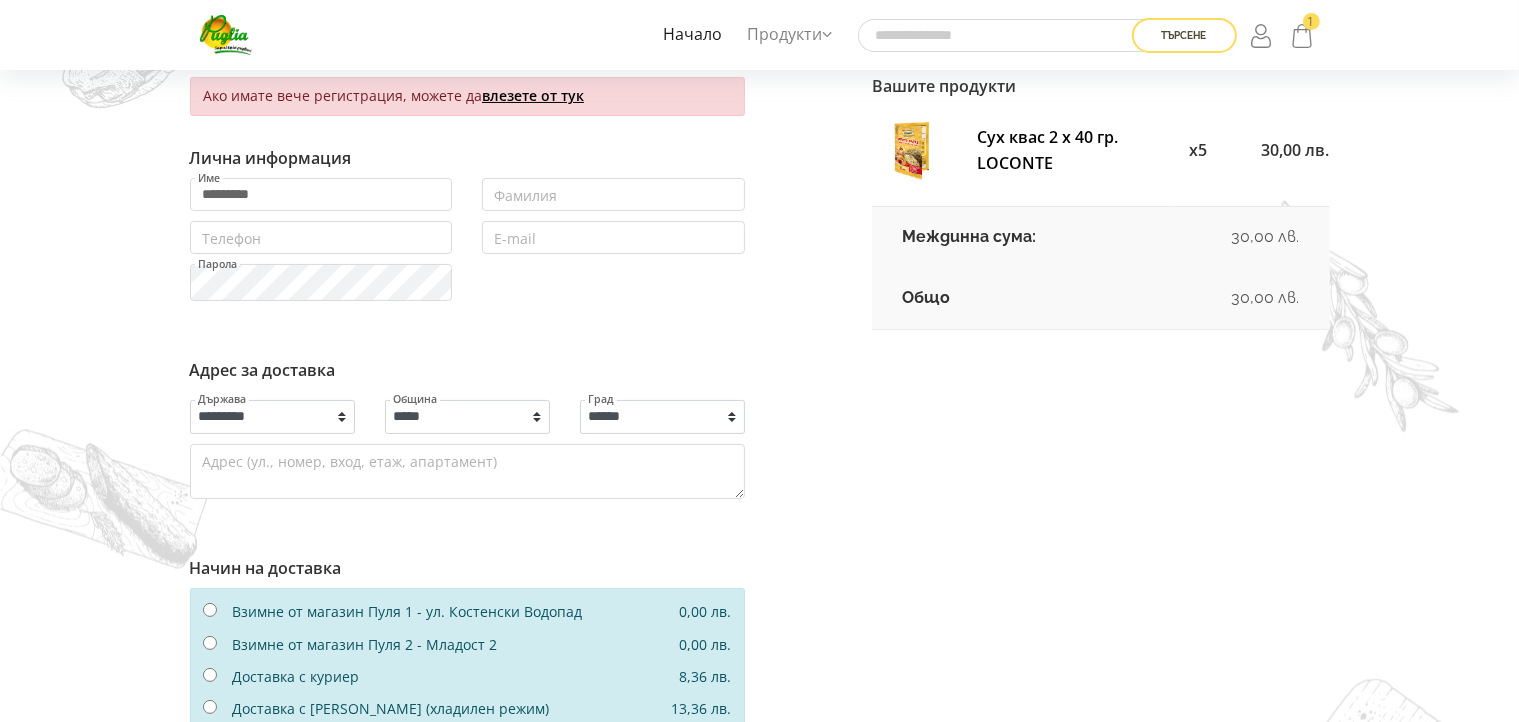 click on "Фамилия" at bounding box center [525, 196] 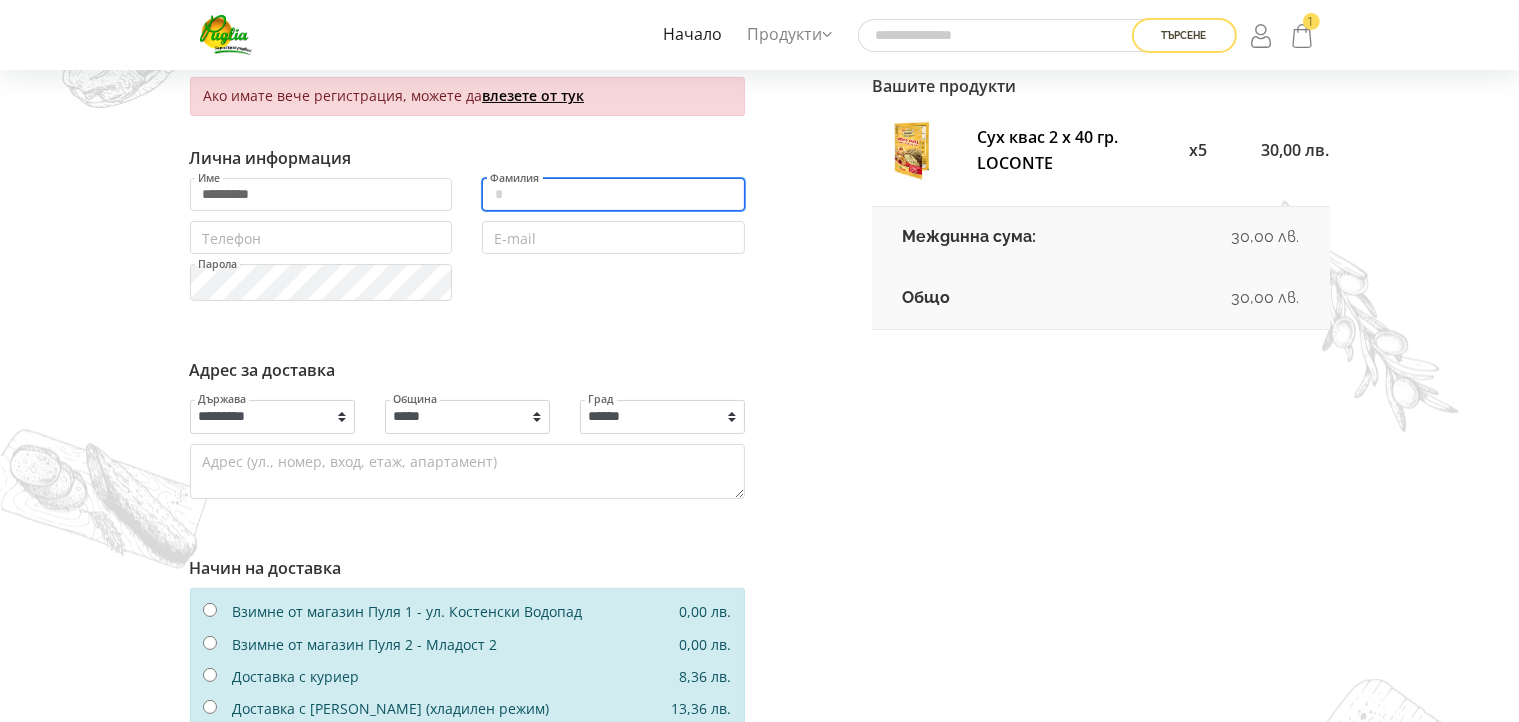 click on "Фамилия" at bounding box center [613, 194] 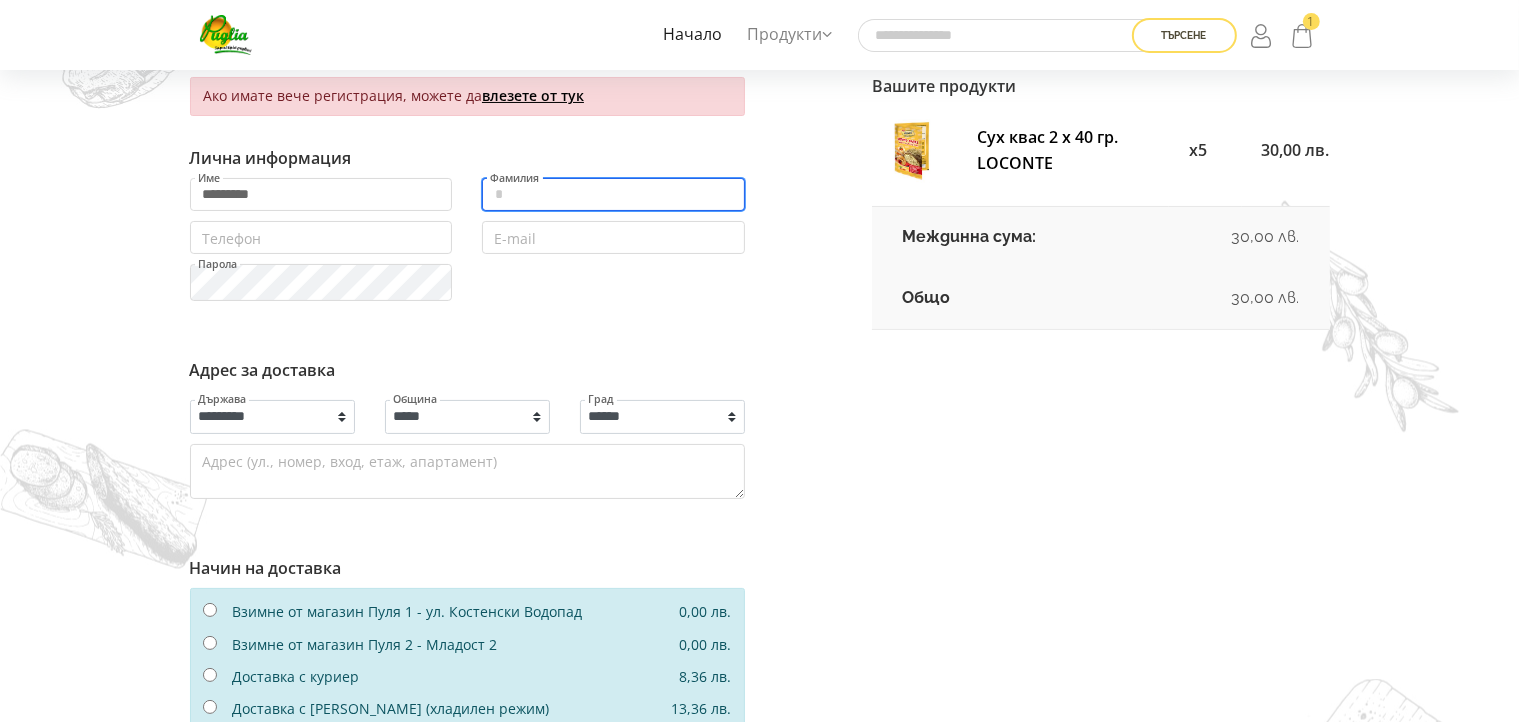 click on "Фамилия" at bounding box center (613, 194) 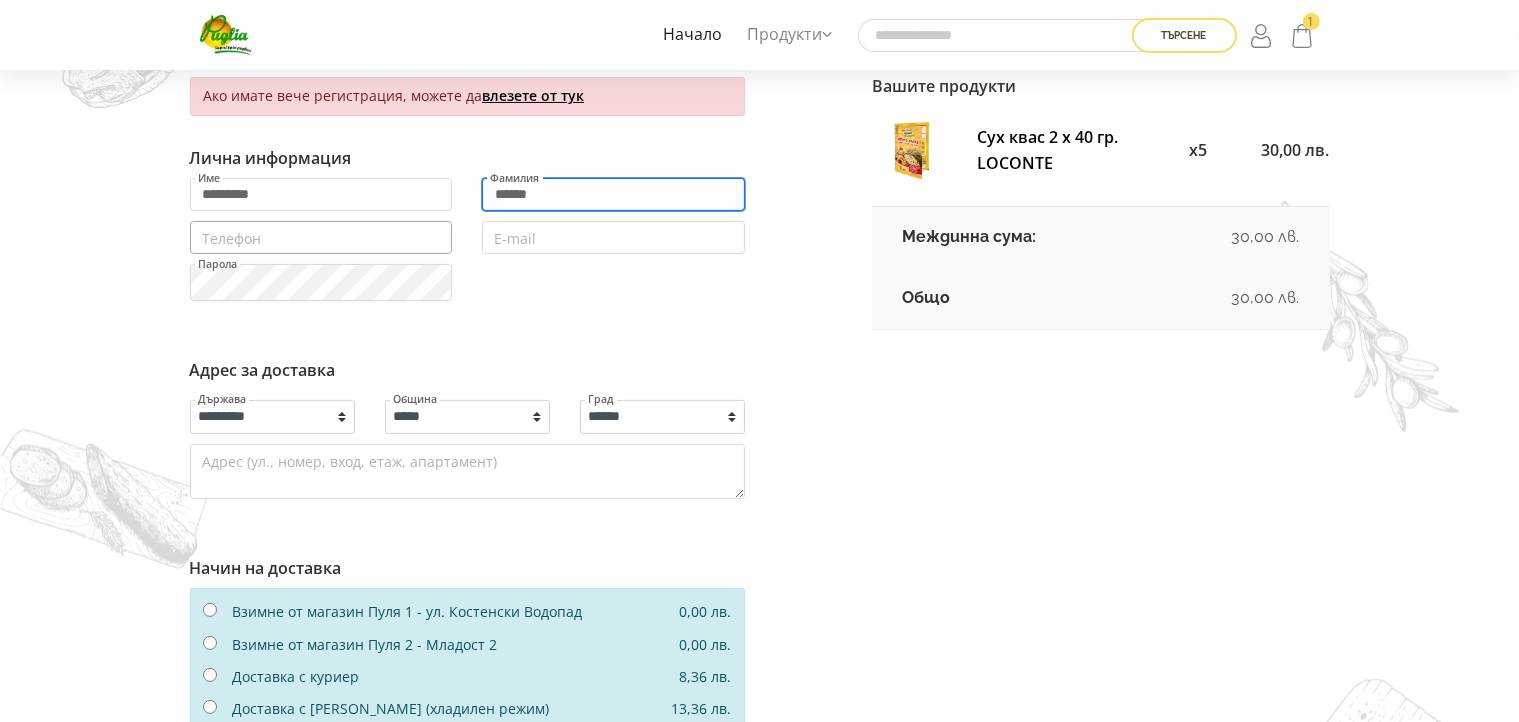 type on "******" 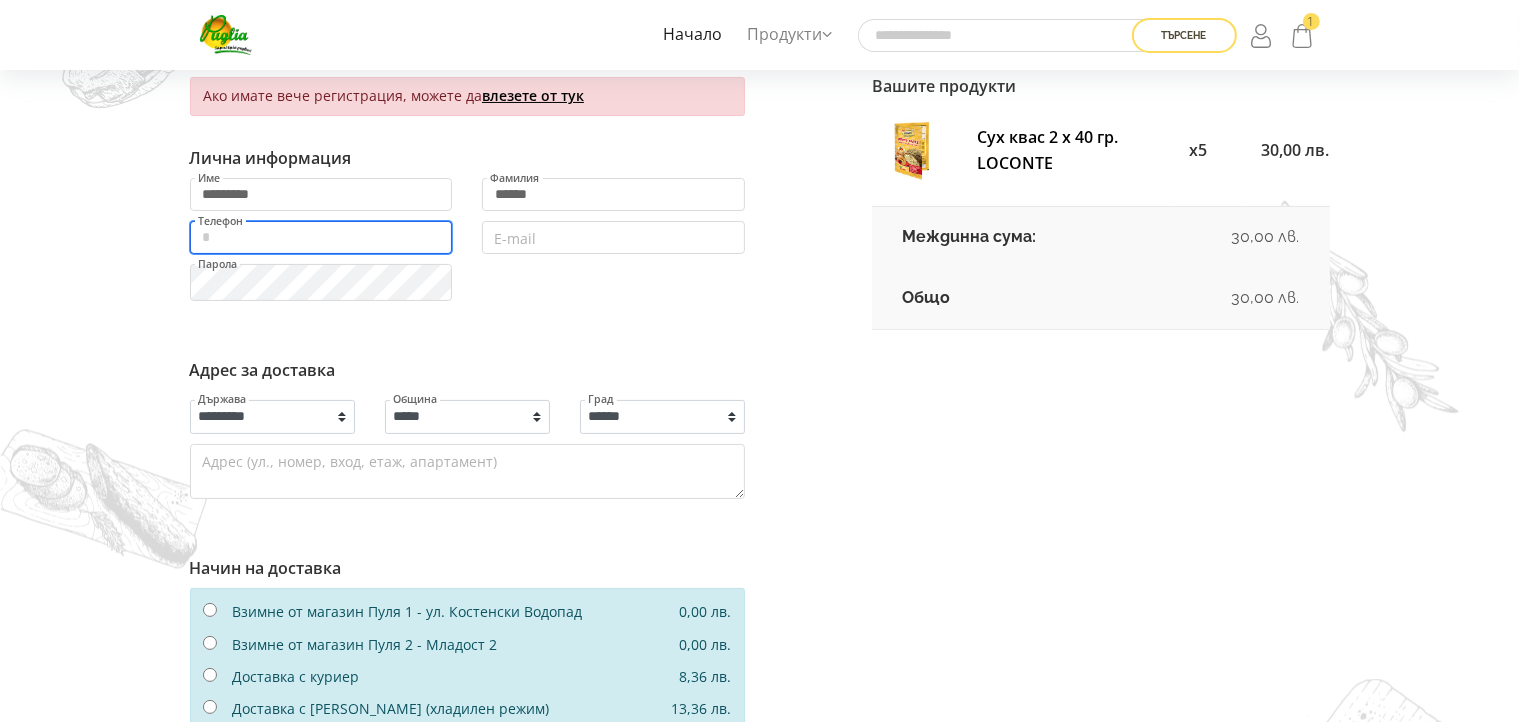 click on "Допълнителни забележки към поръчката" at bounding box center (321, 237) 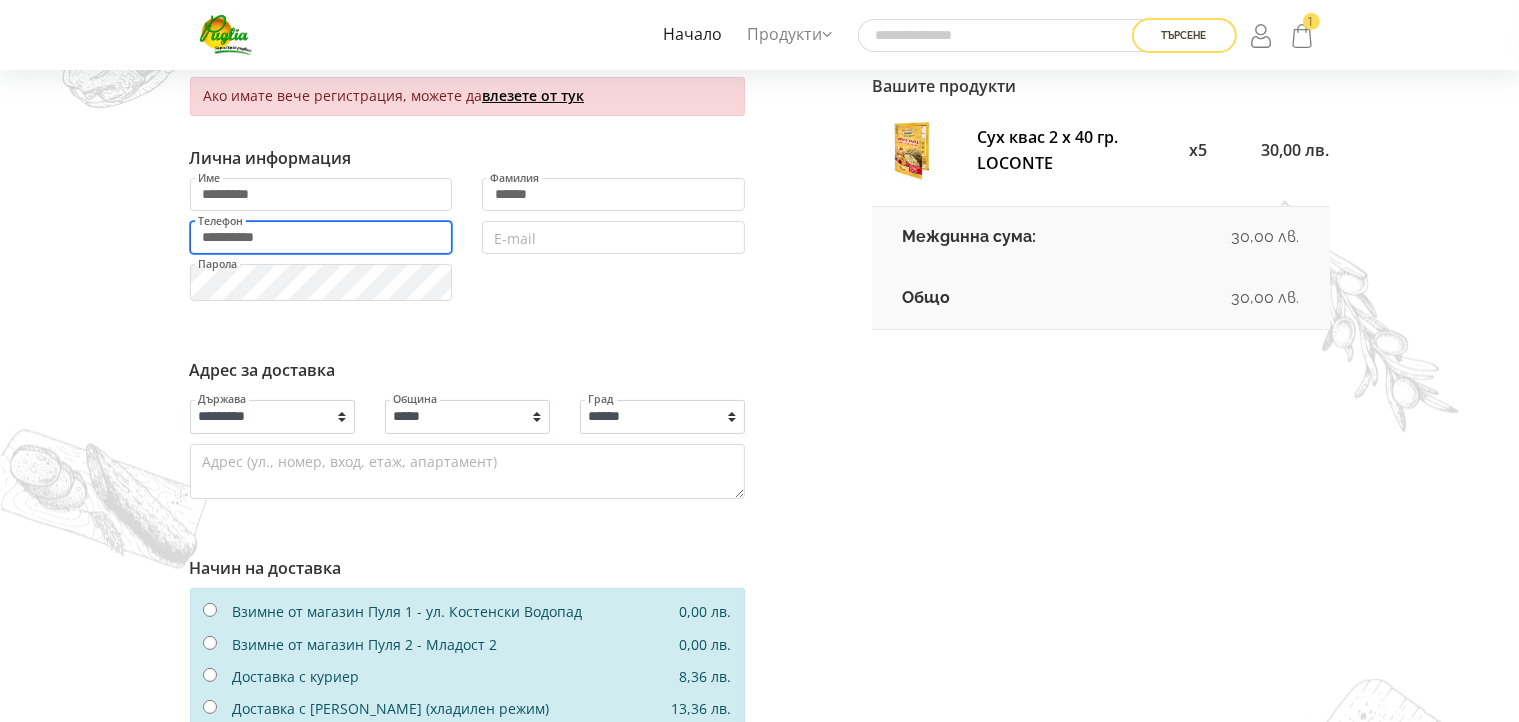 type on "**********" 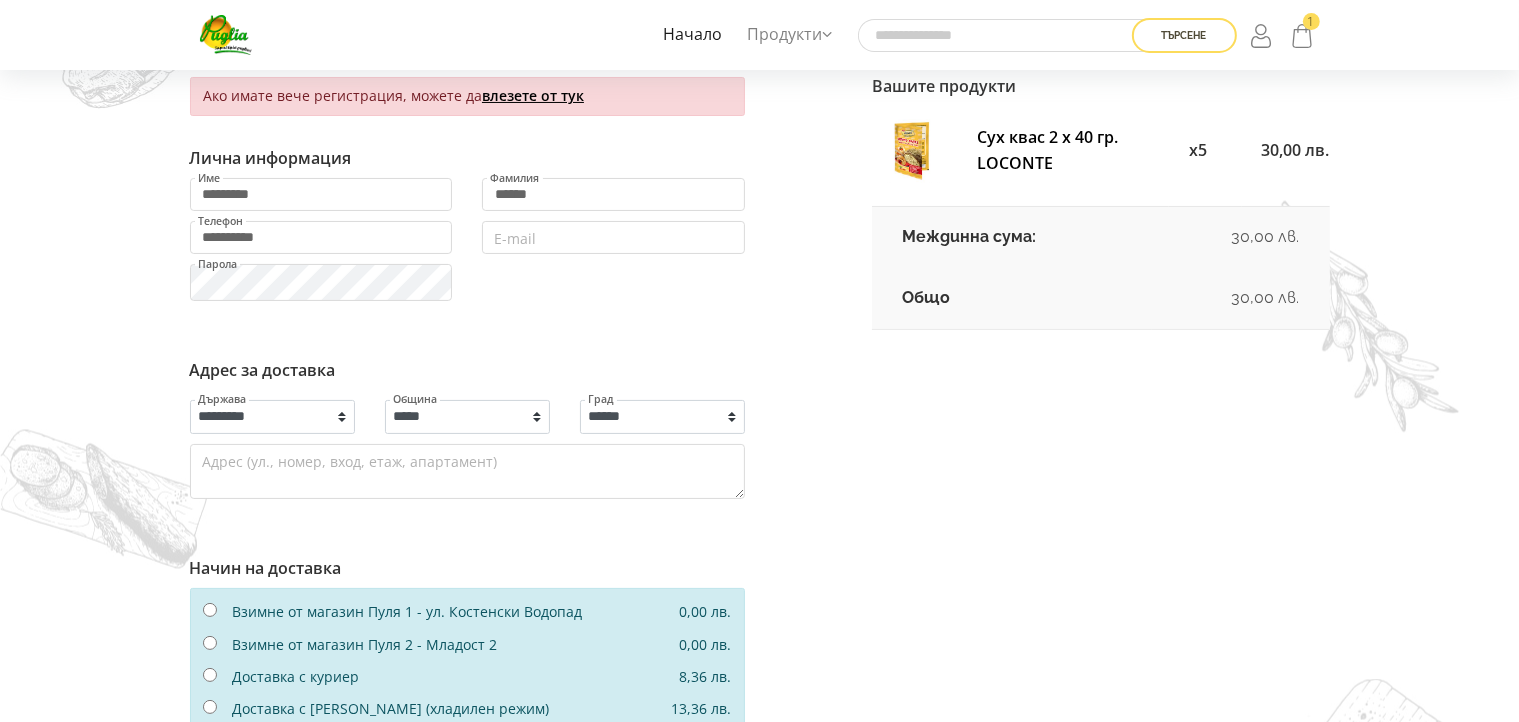 click on "E-mail" at bounding box center [515, 239] 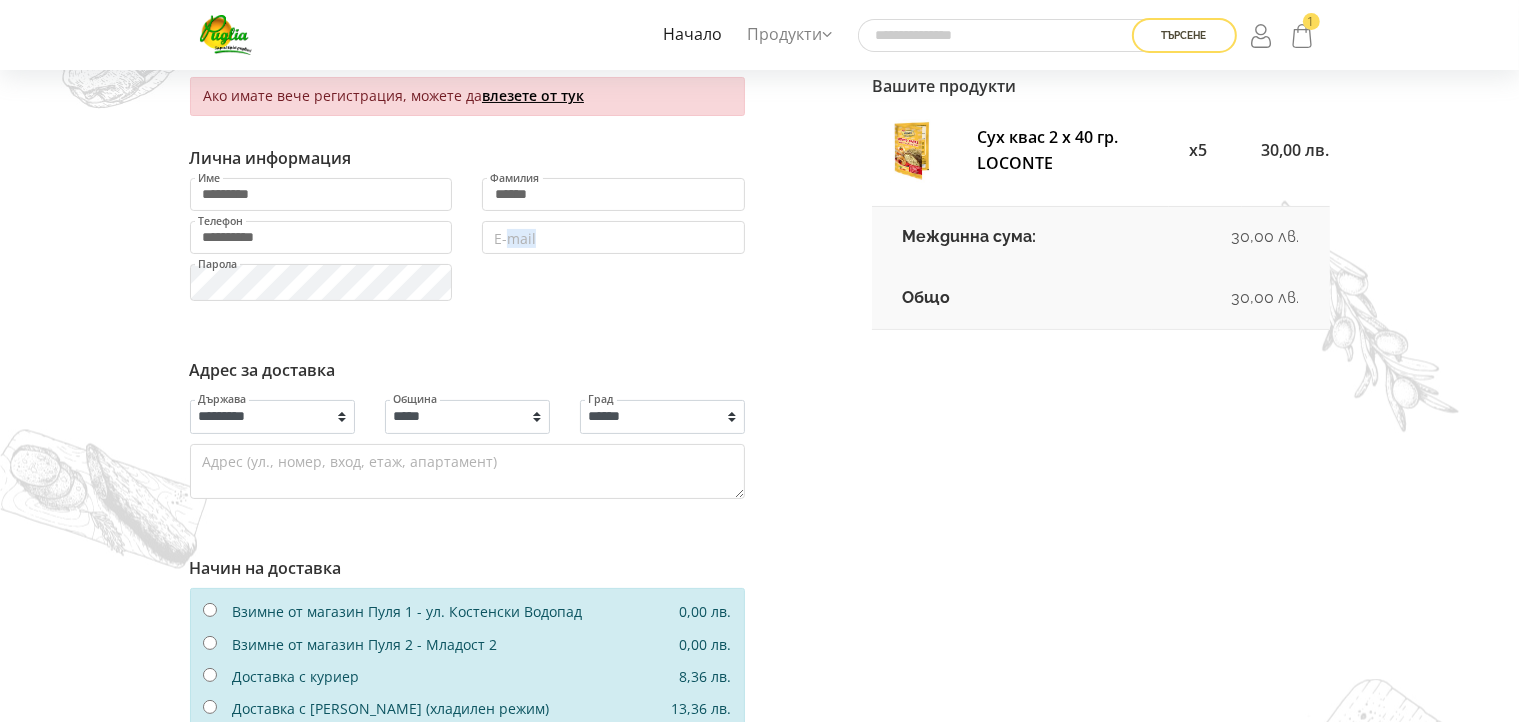 click on "E-mail" at bounding box center (515, 239) 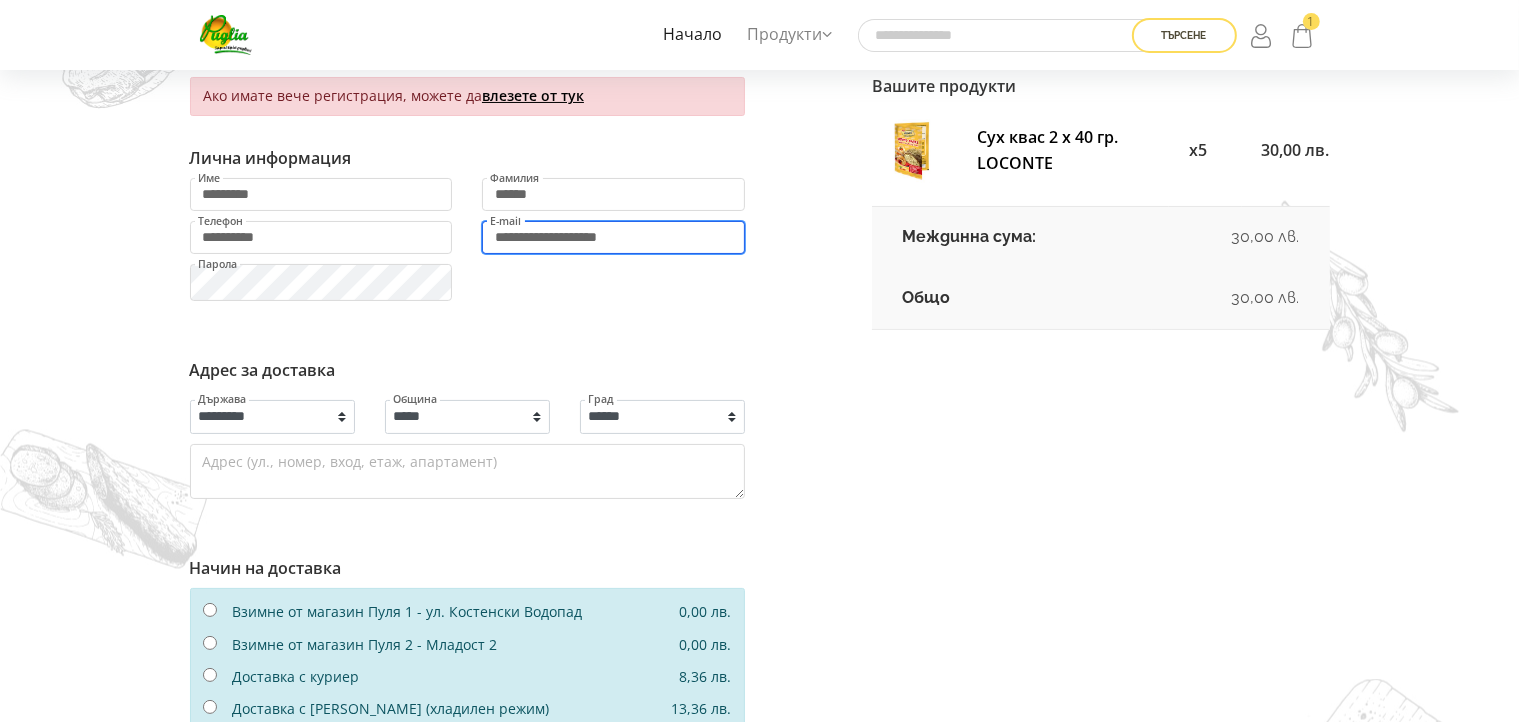 click on "**********" at bounding box center (613, 237) 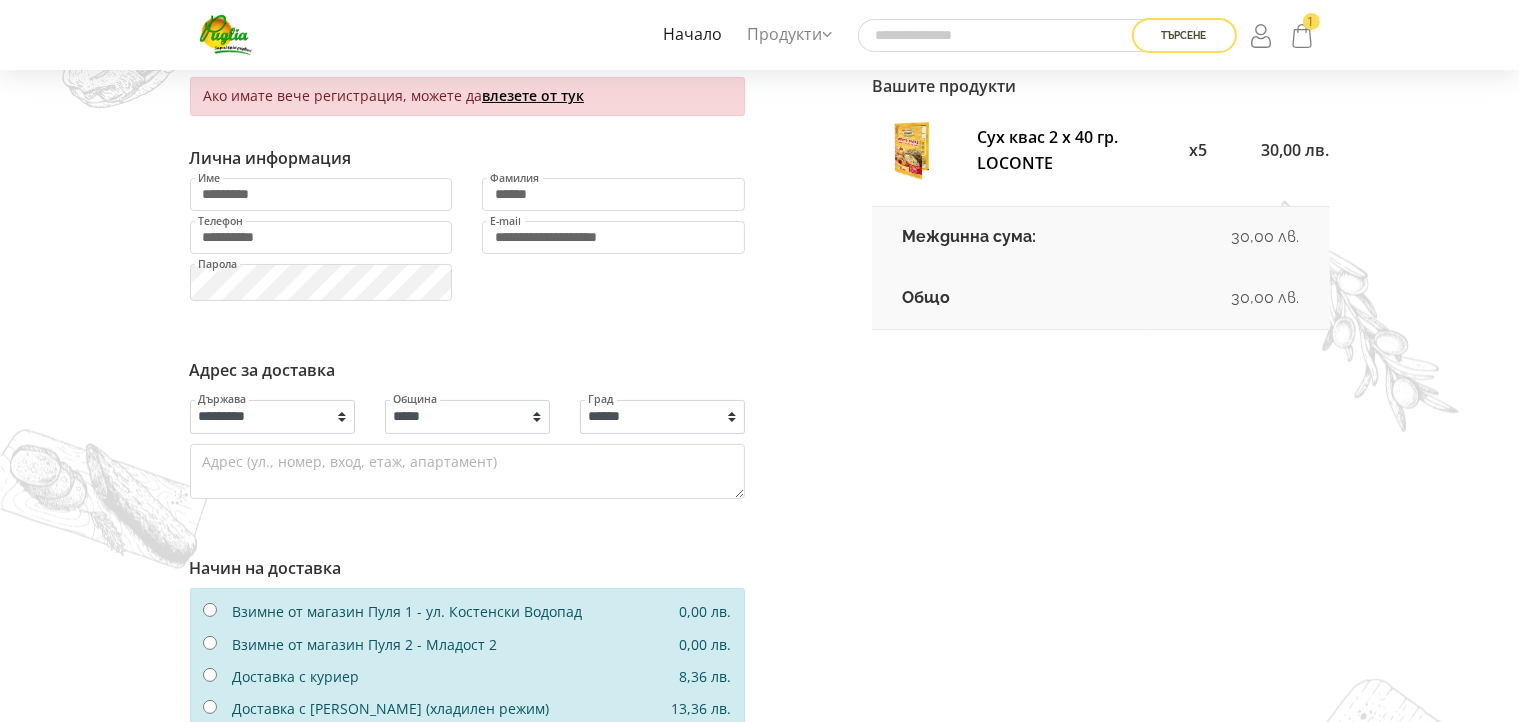 click on "**********" at bounding box center [467, 794] 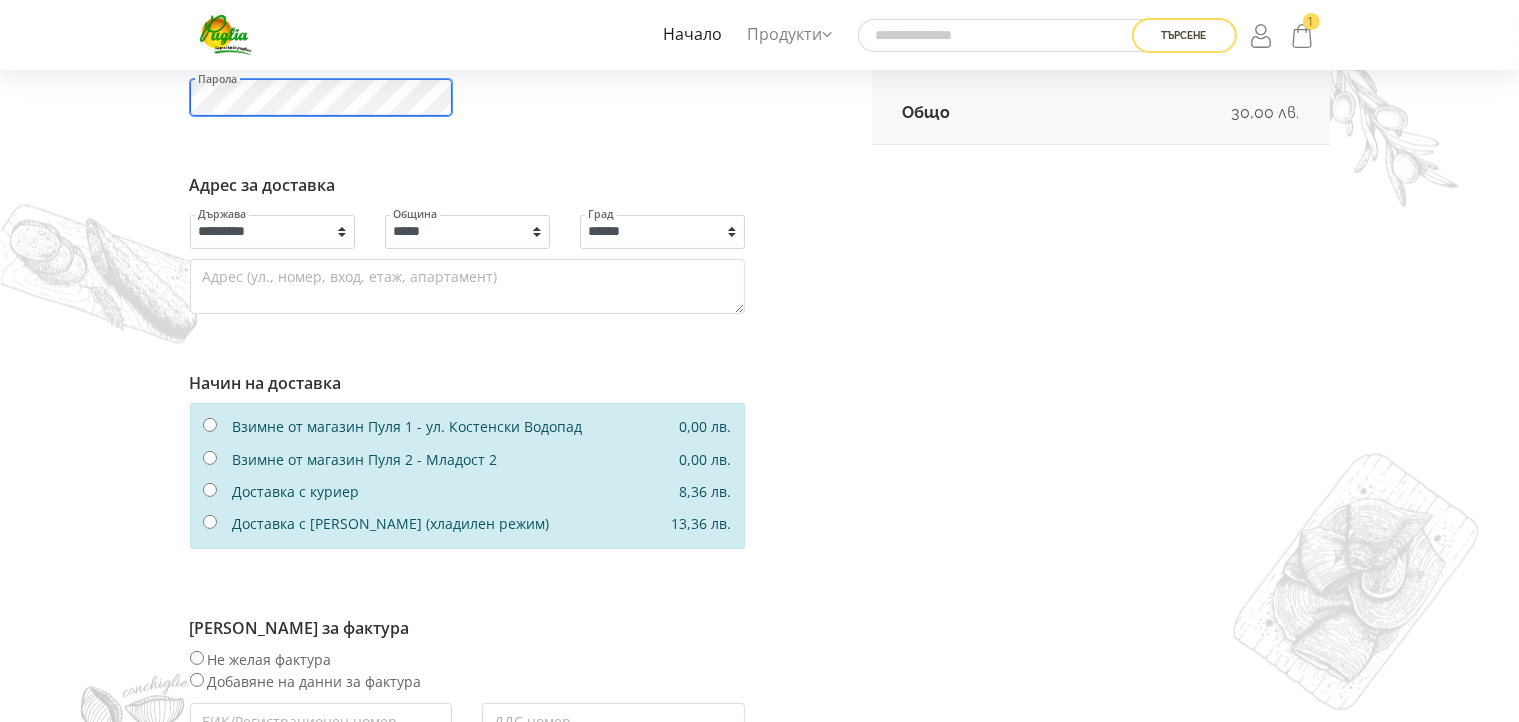 scroll, scrollTop: 422, scrollLeft: 0, axis: vertical 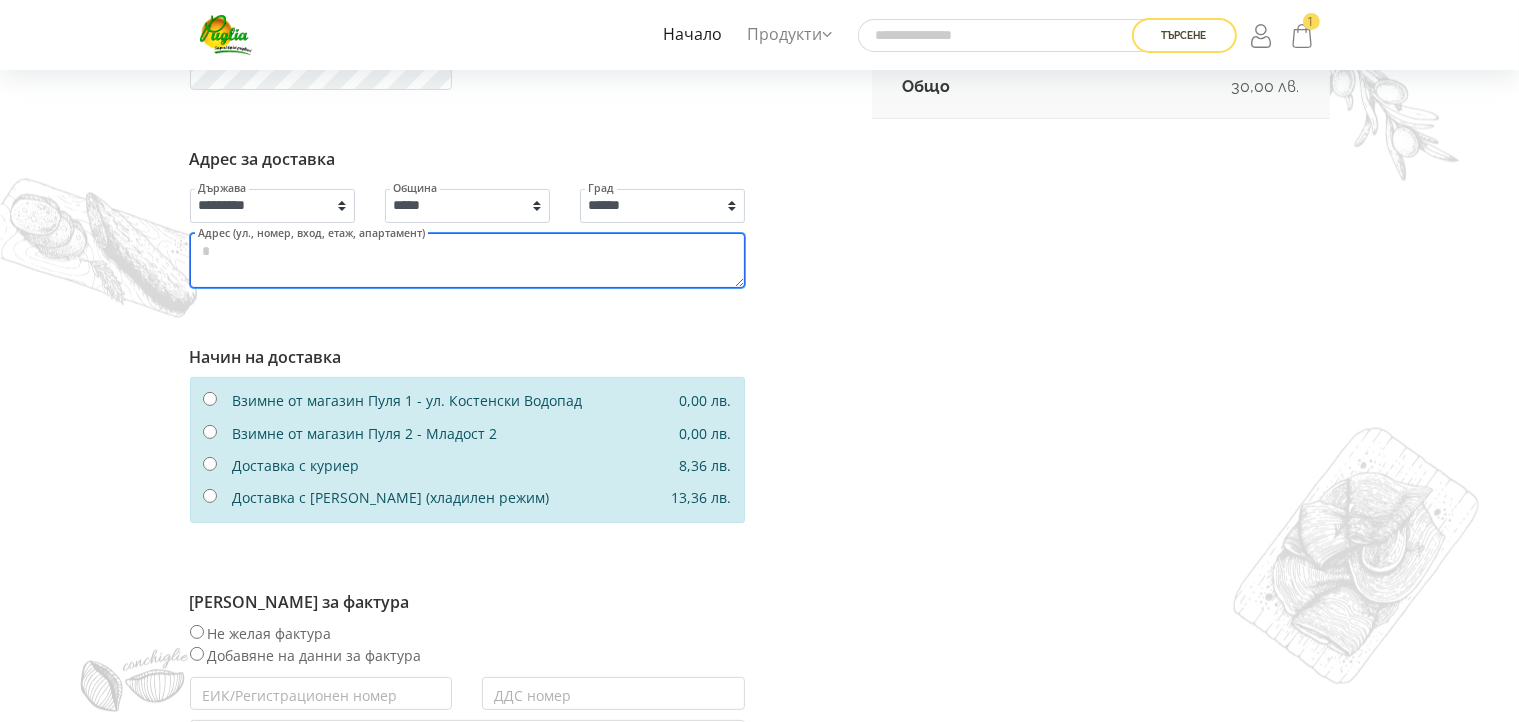 click at bounding box center [467, 260] 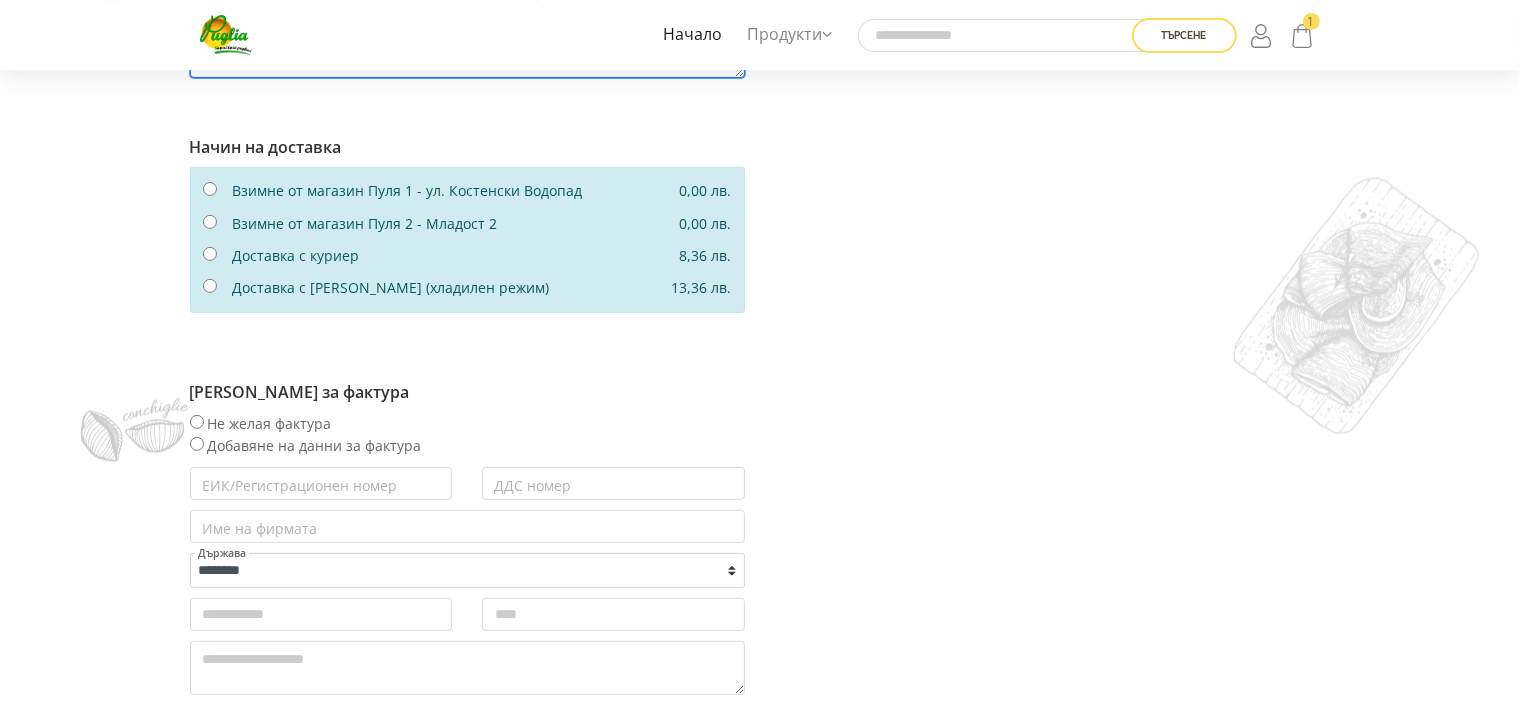 scroll, scrollTop: 633, scrollLeft: 0, axis: vertical 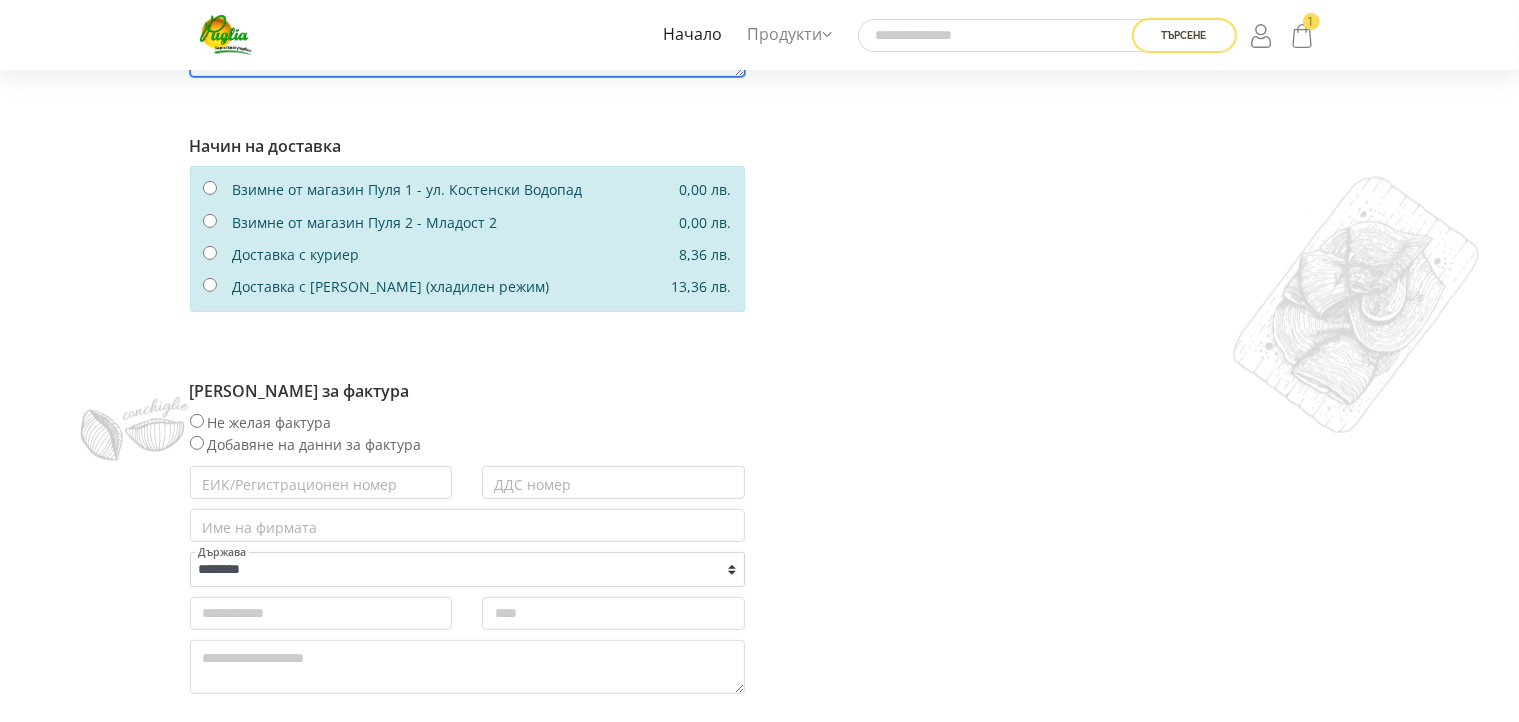 type on "**********" 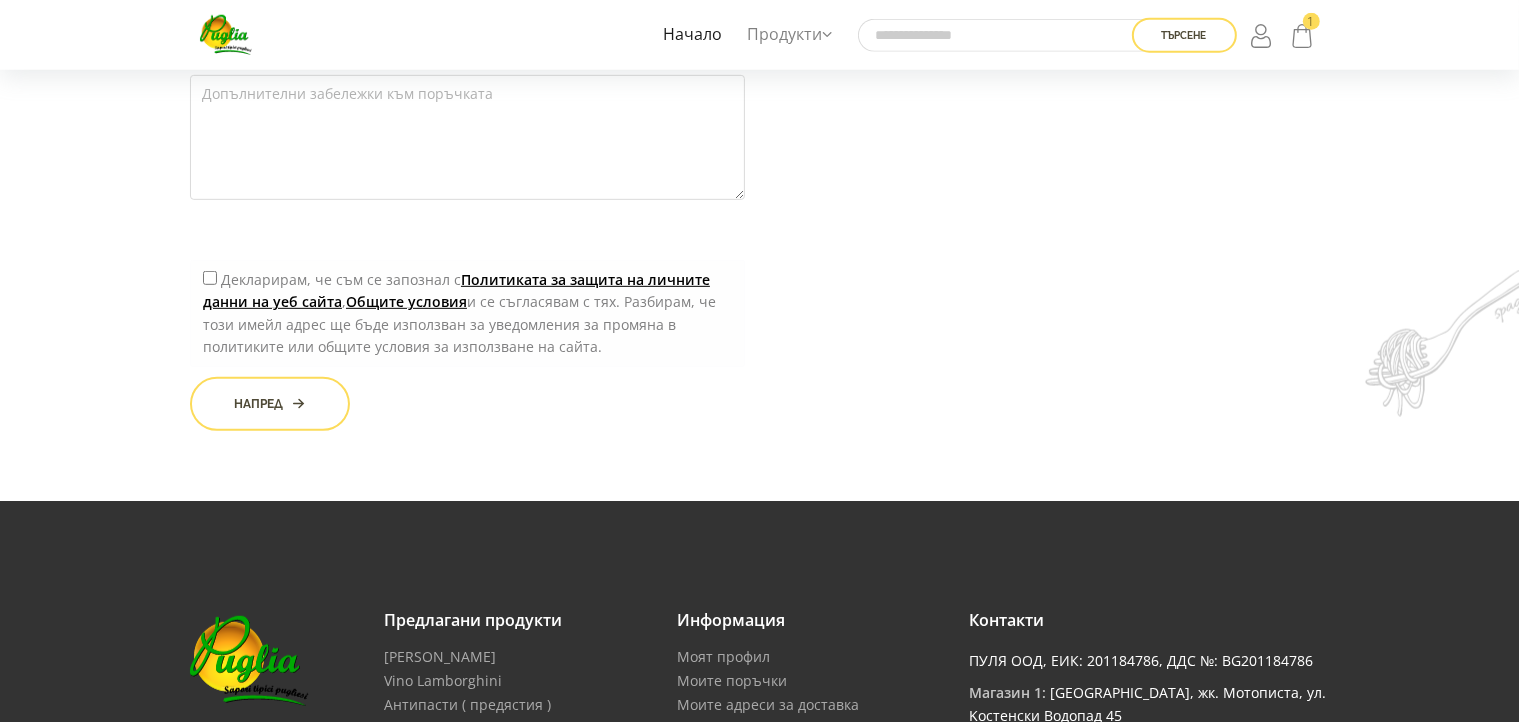 scroll, scrollTop: 1056, scrollLeft: 0, axis: vertical 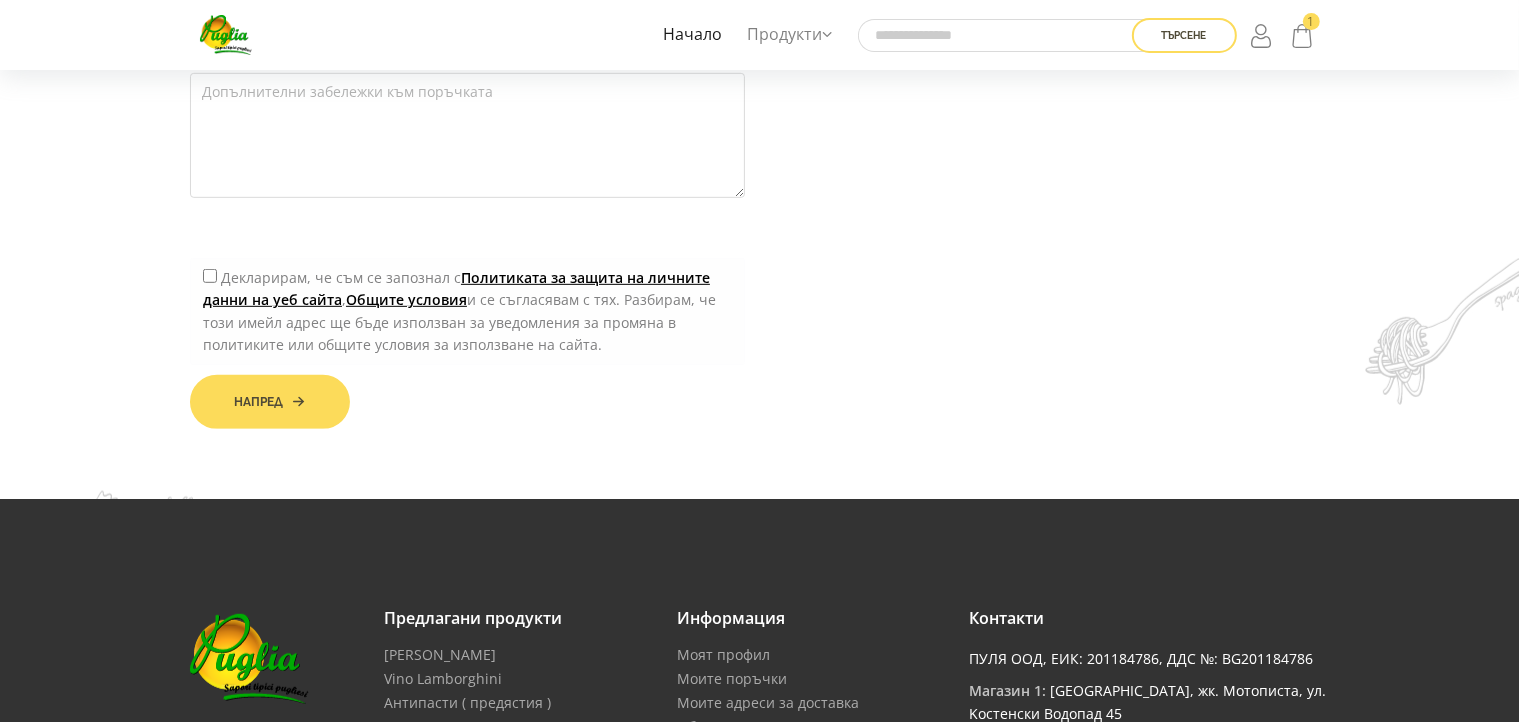 click on "Напред" at bounding box center (270, 402) 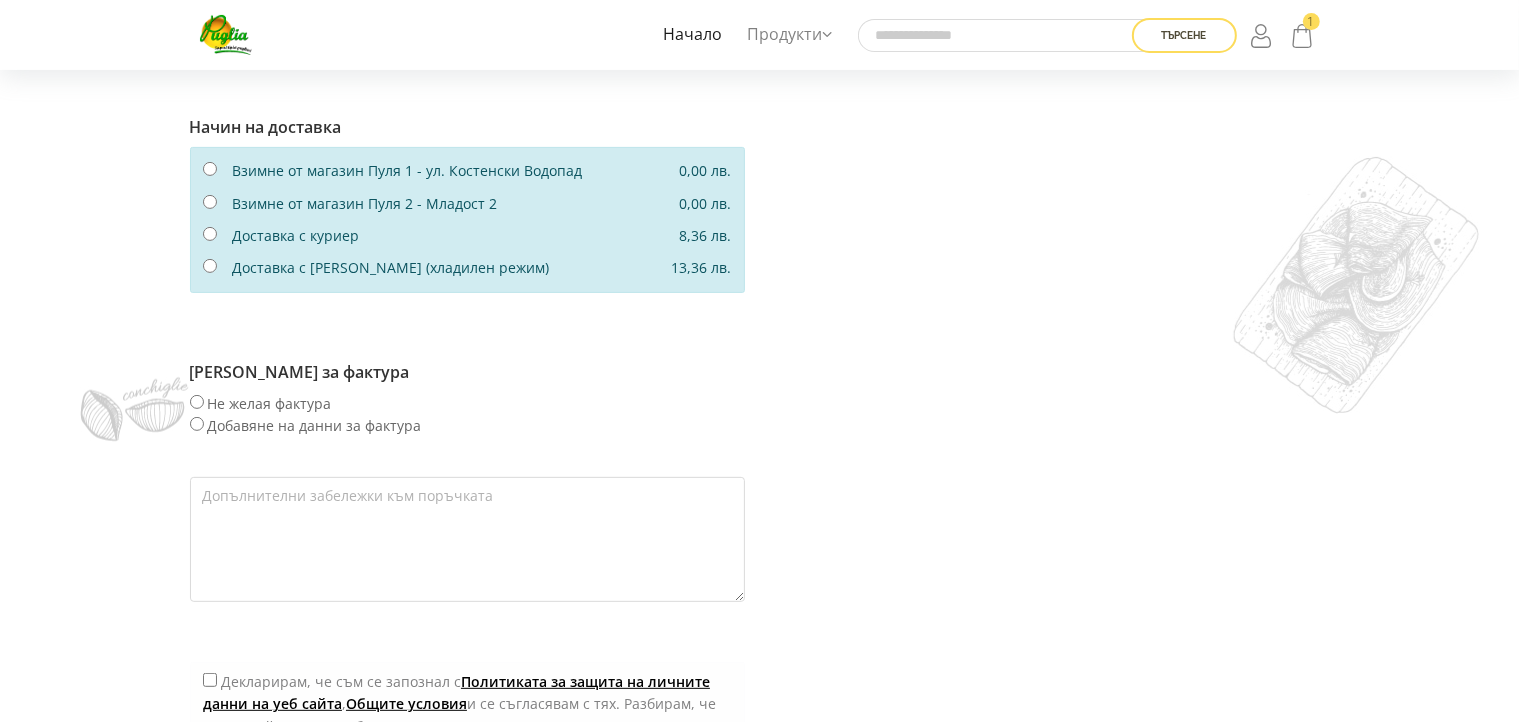 scroll, scrollTop: 633, scrollLeft: 0, axis: vertical 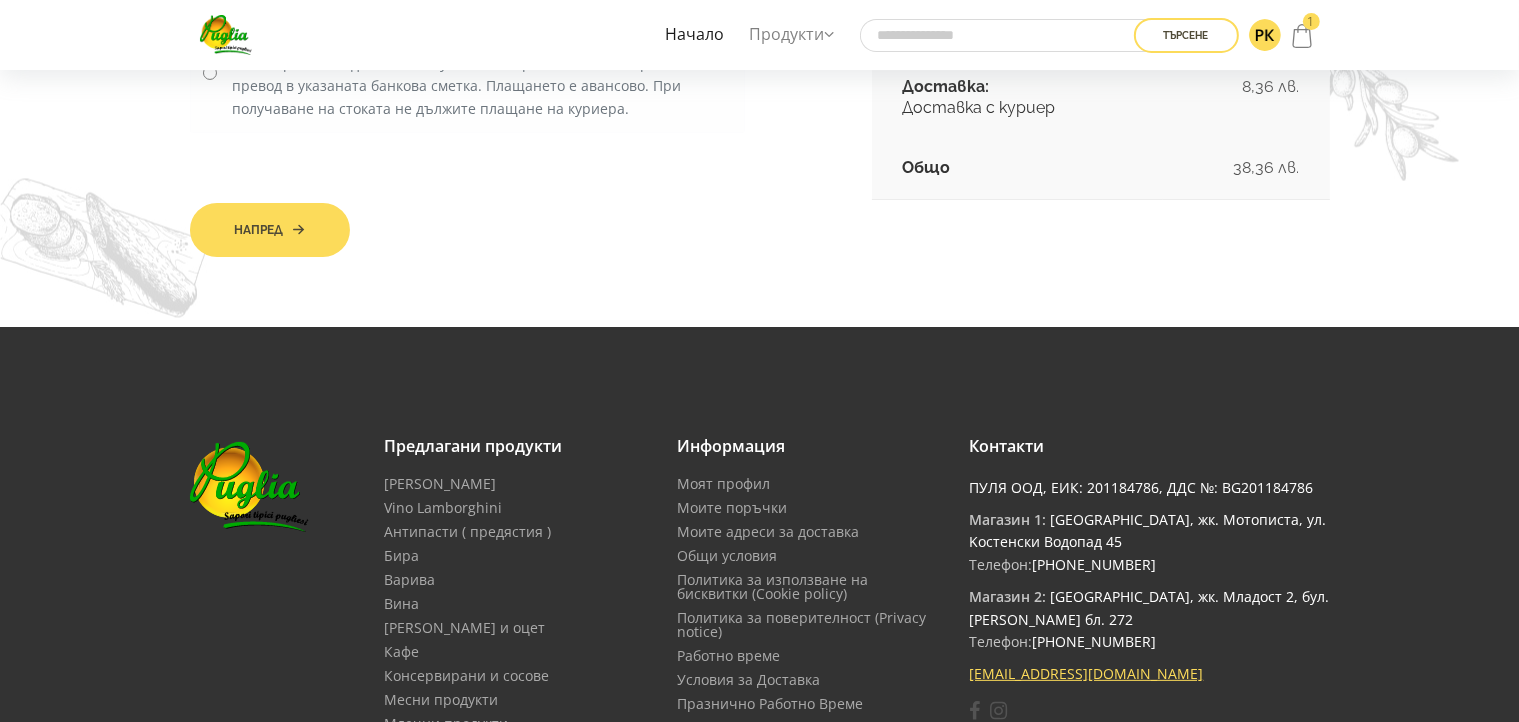 click on "Напред" at bounding box center (270, 230) 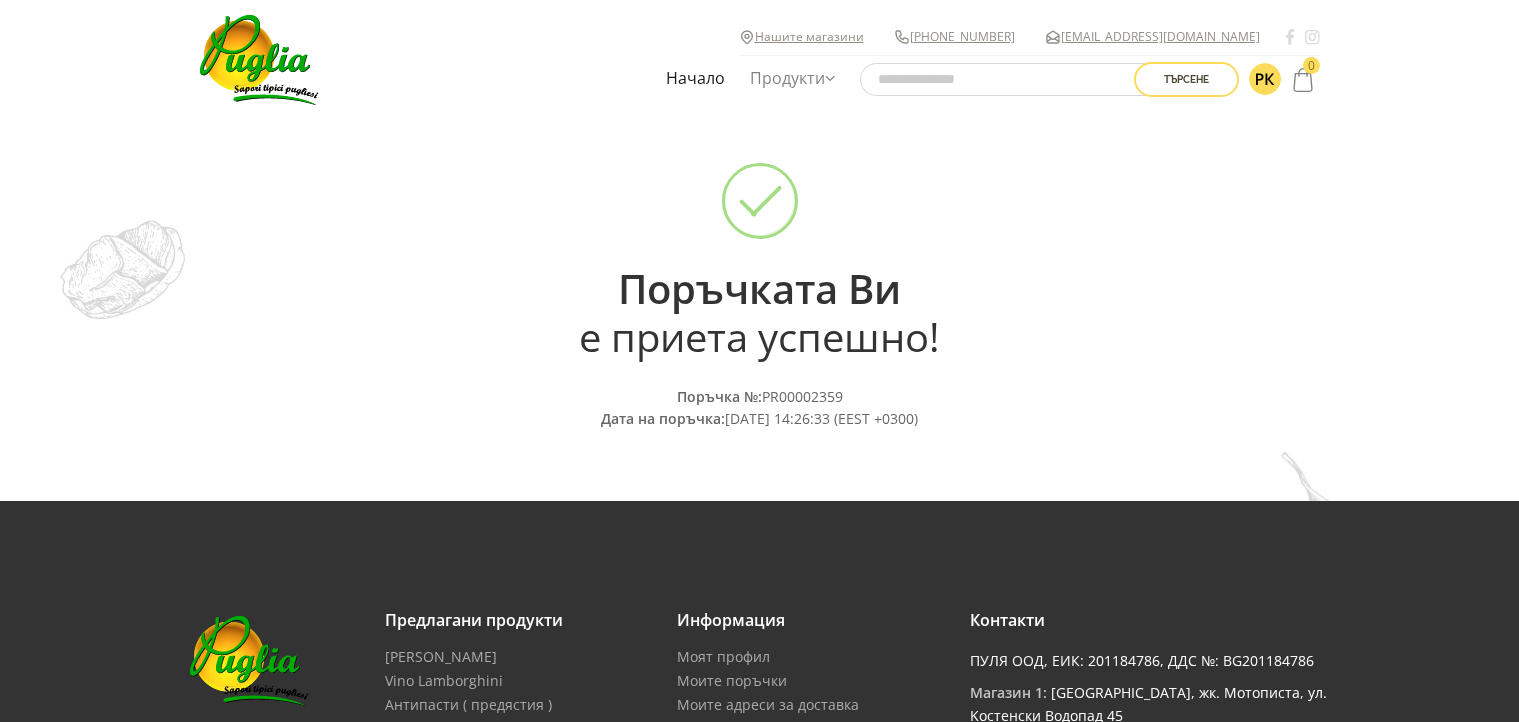 scroll, scrollTop: 0, scrollLeft: 0, axis: both 